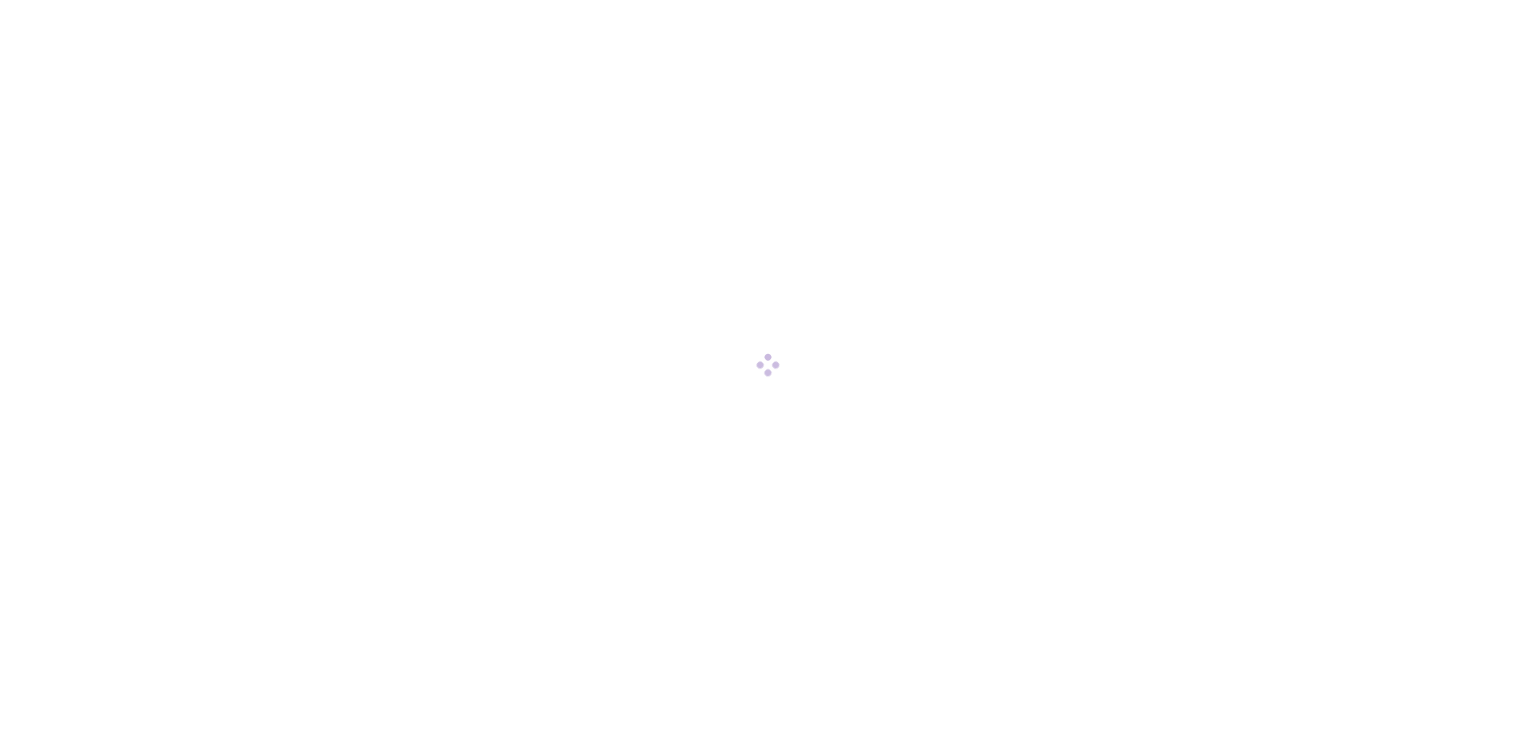 scroll, scrollTop: 0, scrollLeft: 0, axis: both 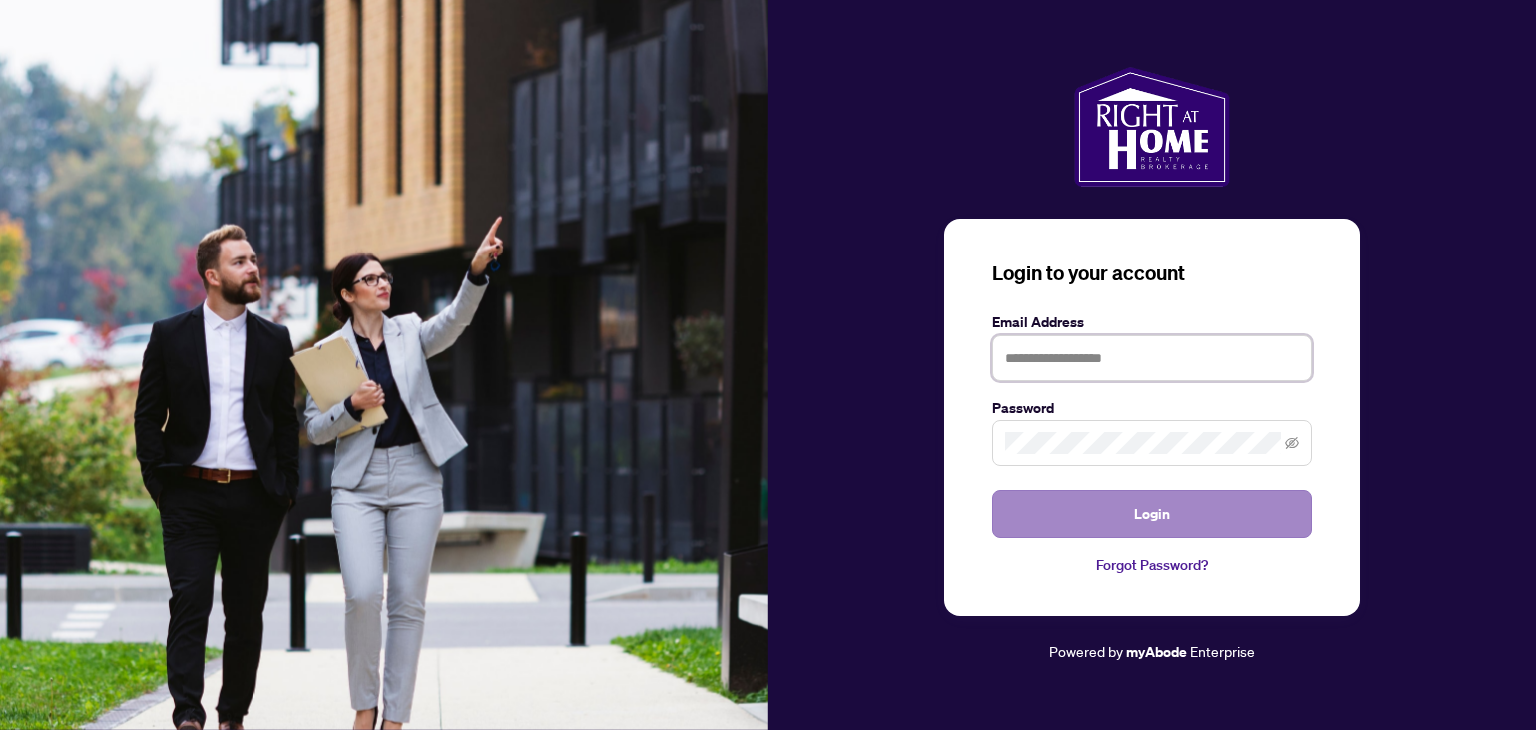 type on "**********" 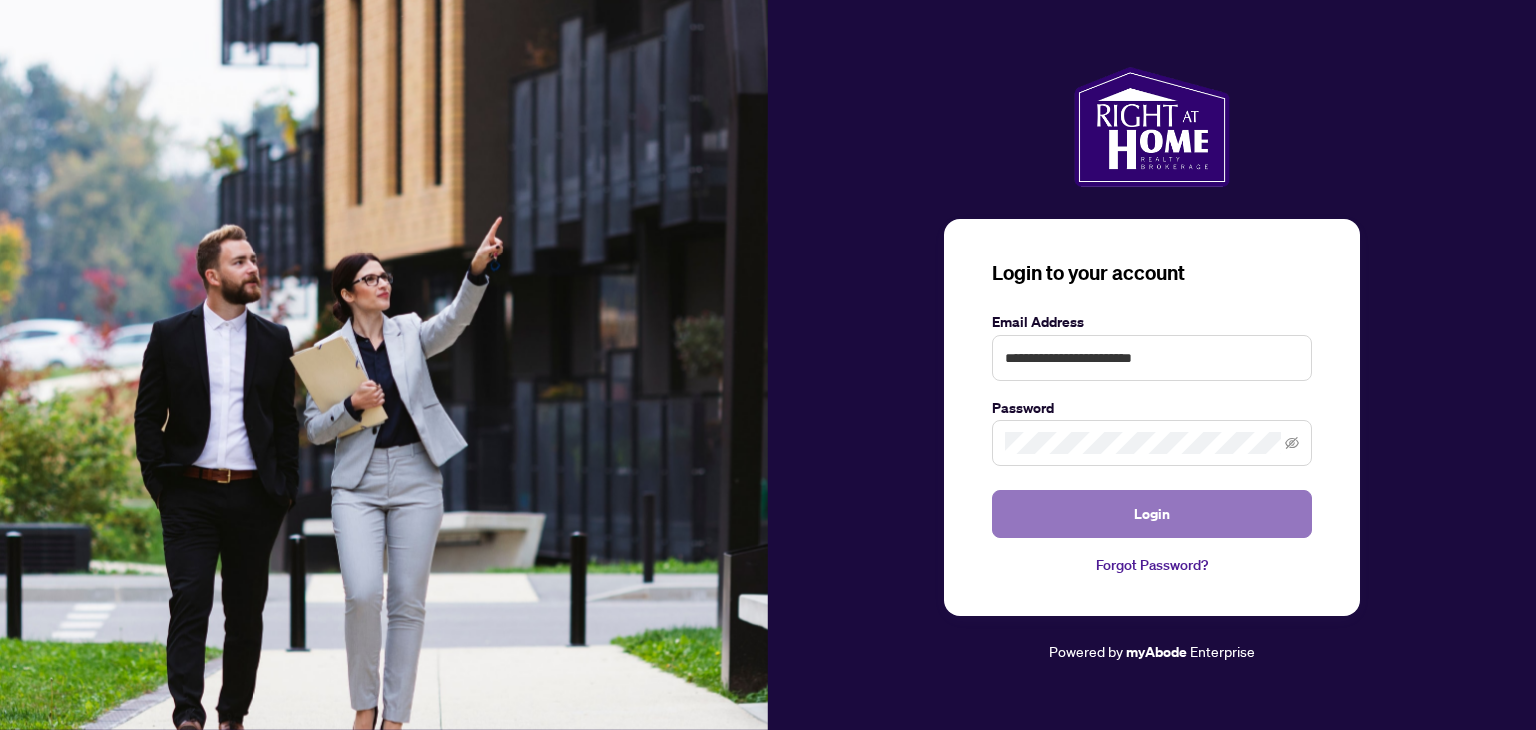 click on "Login" at bounding box center (1152, 514) 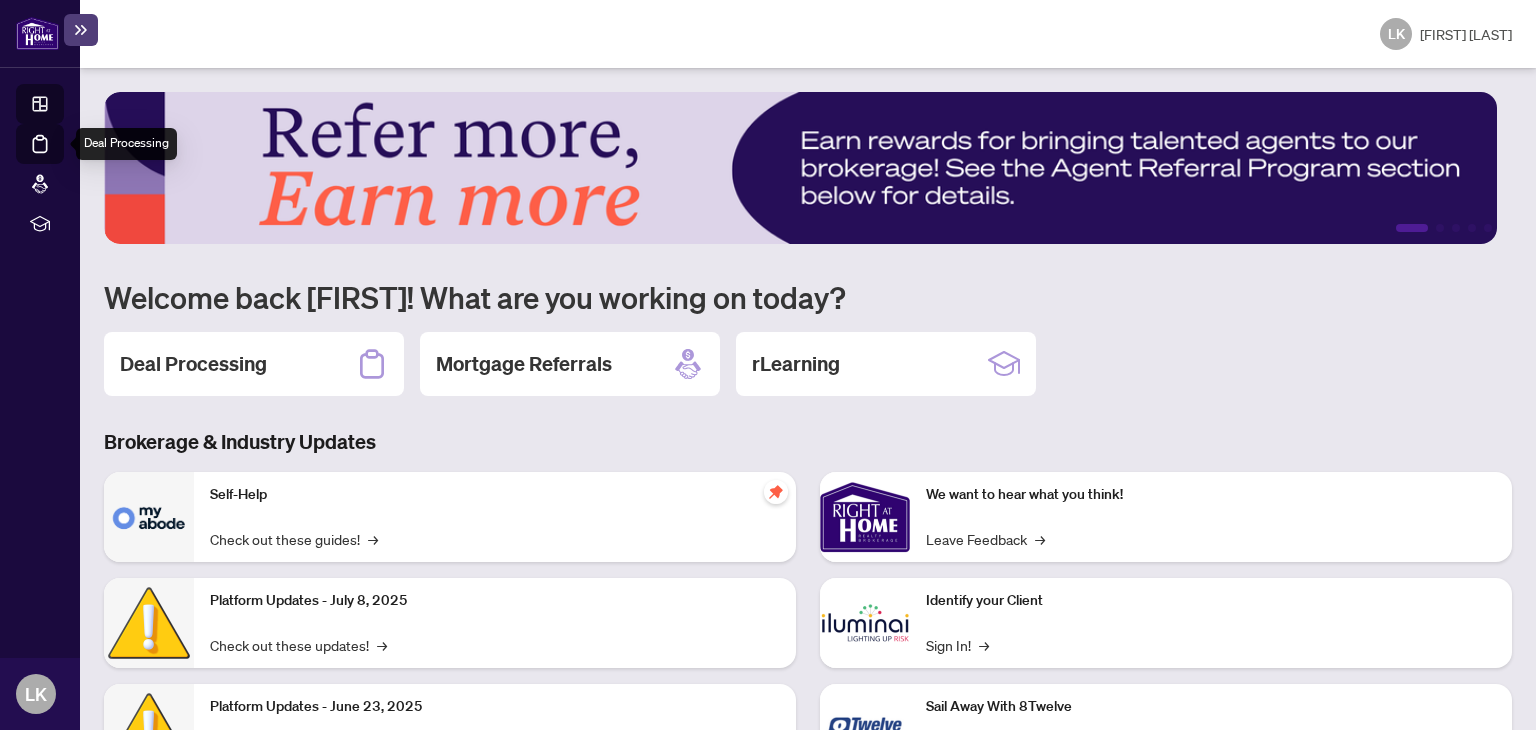 click on "Deal Processing" at bounding box center [63, 158] 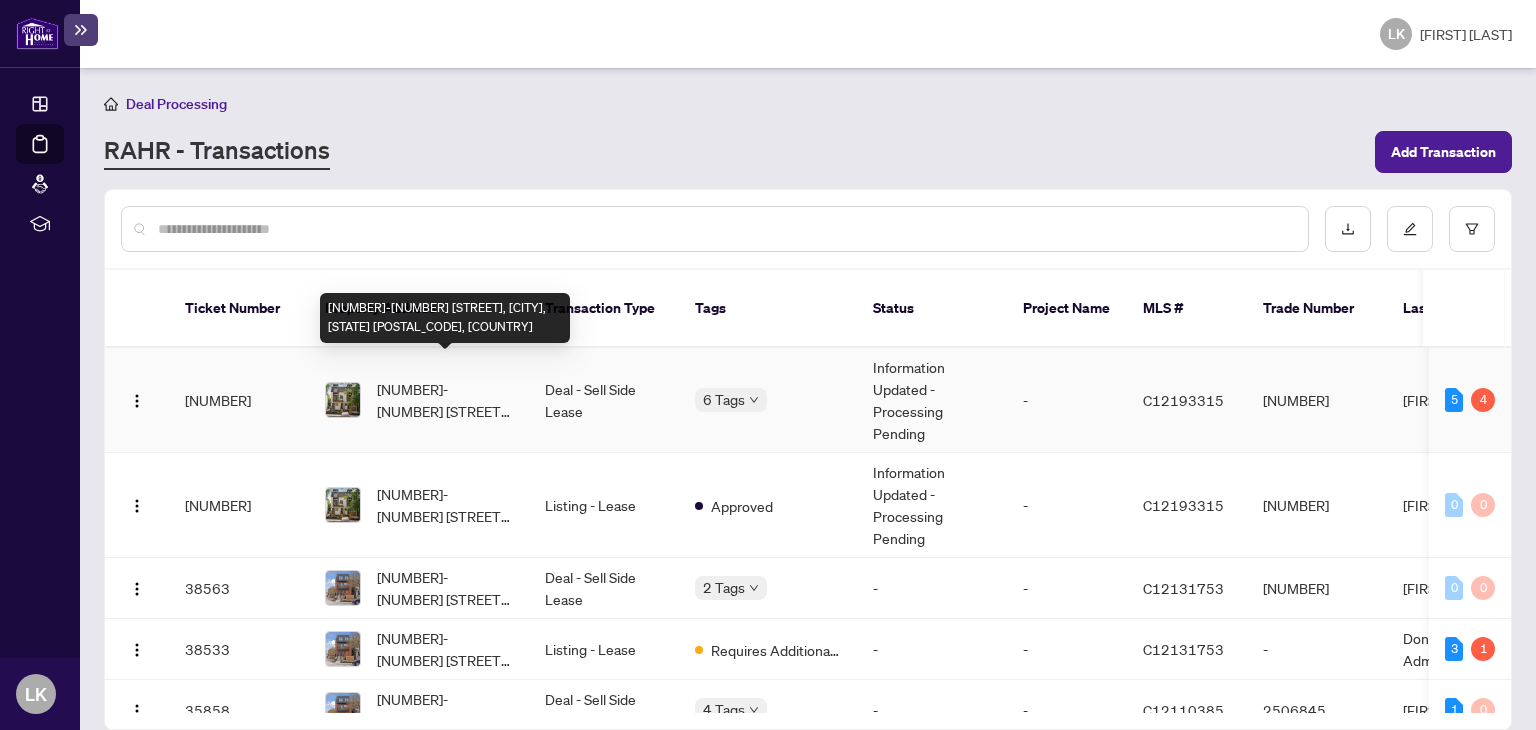 click on "[NUMBER]-[NUMBER] [STREET], [CITY], [STATE] [POSTAL_CODE], [COUNTRY]" at bounding box center (445, 400) 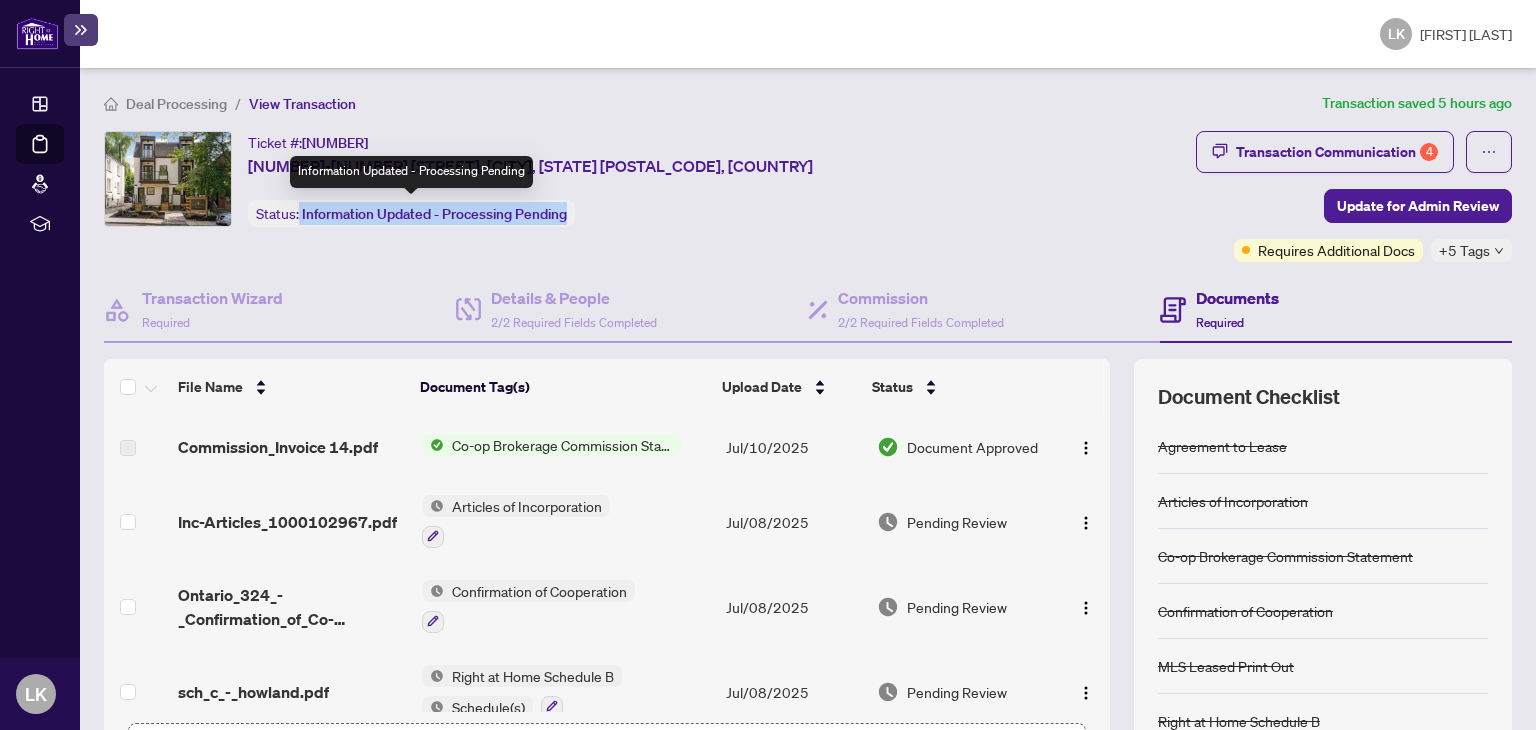 drag, startPoint x: 564, startPoint y: 213, endPoint x: 298, endPoint y: 209, distance: 266.03006 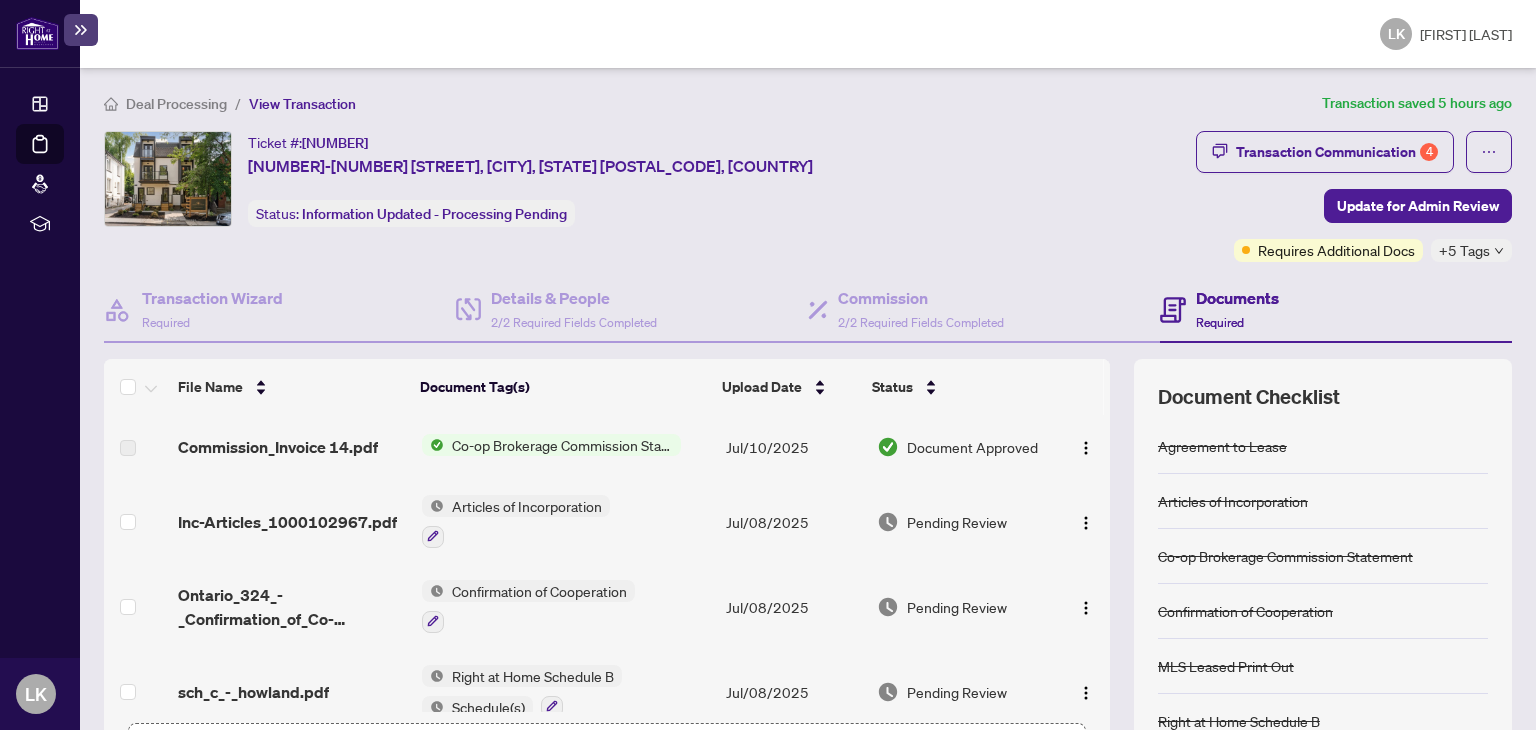 click on "Ticket #:  [NUMBER] [NUMBER]-[NUMBER] [STREET], [CITY], [STATE] [POSTAL_CODE], [COUNTRY] Status:   Information Updated - Processing Pending Update for Admin Review" at bounding box center [646, 179] 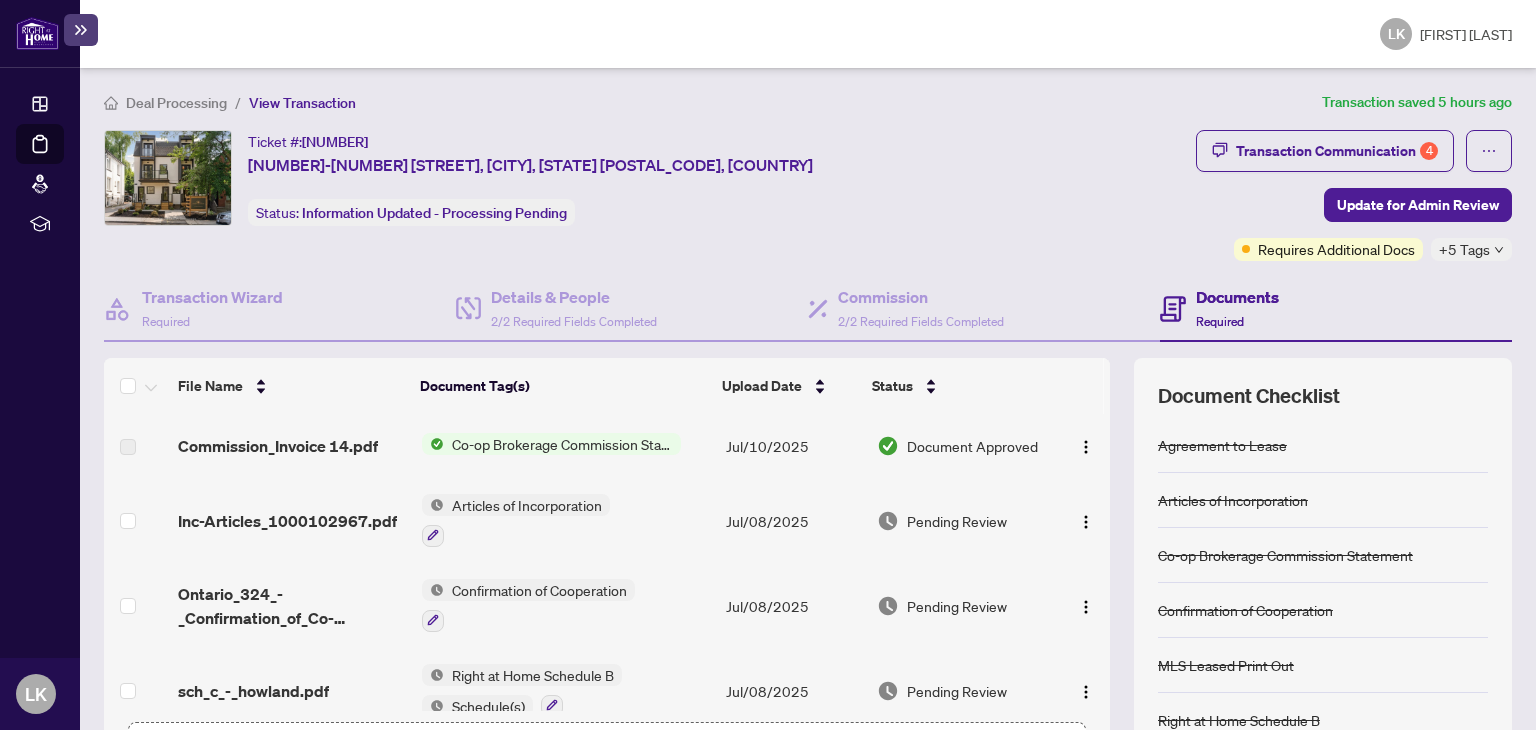 scroll, scrollTop: 0, scrollLeft: 0, axis: both 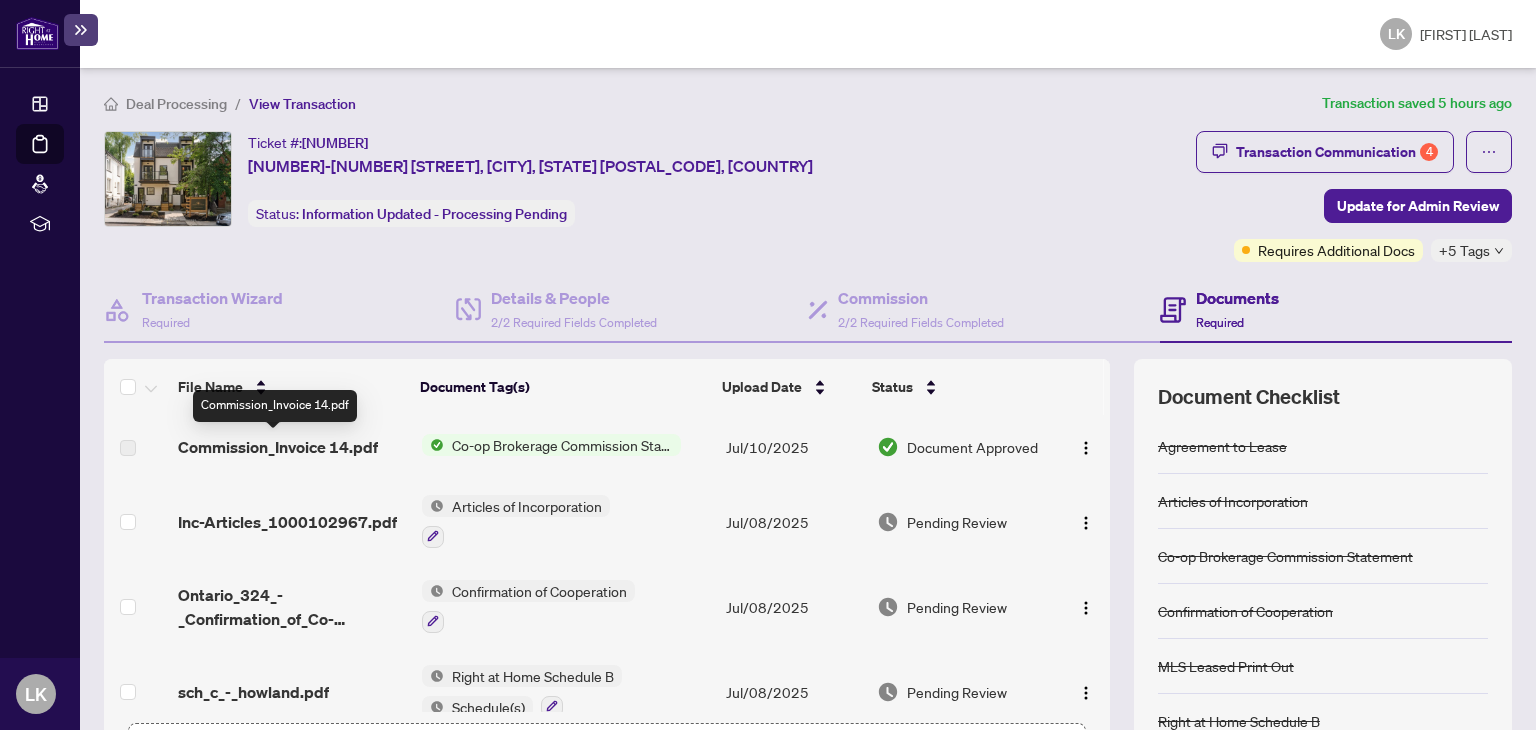click on "Commission_Invoice 14.pdf" at bounding box center [278, 447] 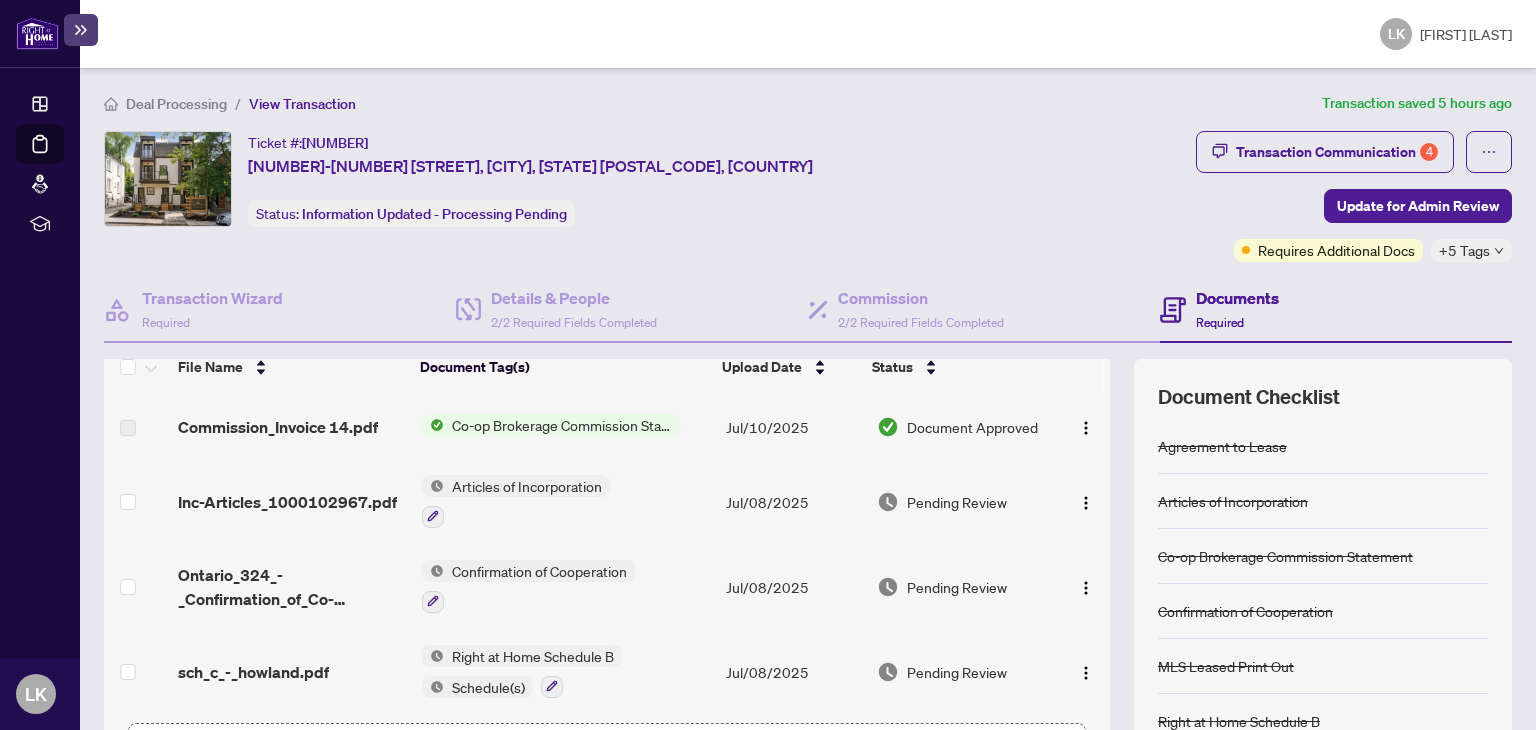 scroll, scrollTop: 0, scrollLeft: 0, axis: both 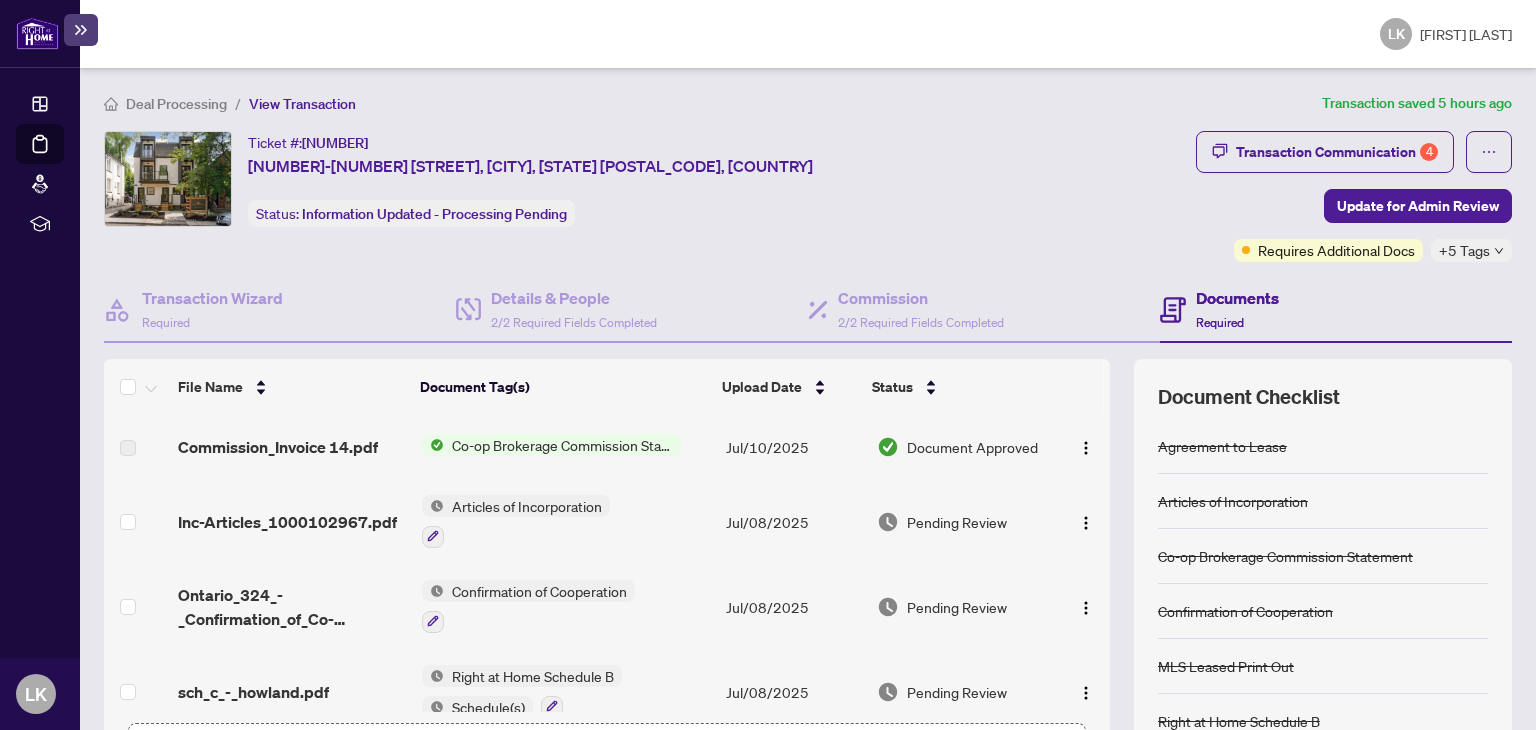 click on "Co-op Brokerage Commission Statement" at bounding box center [562, 445] 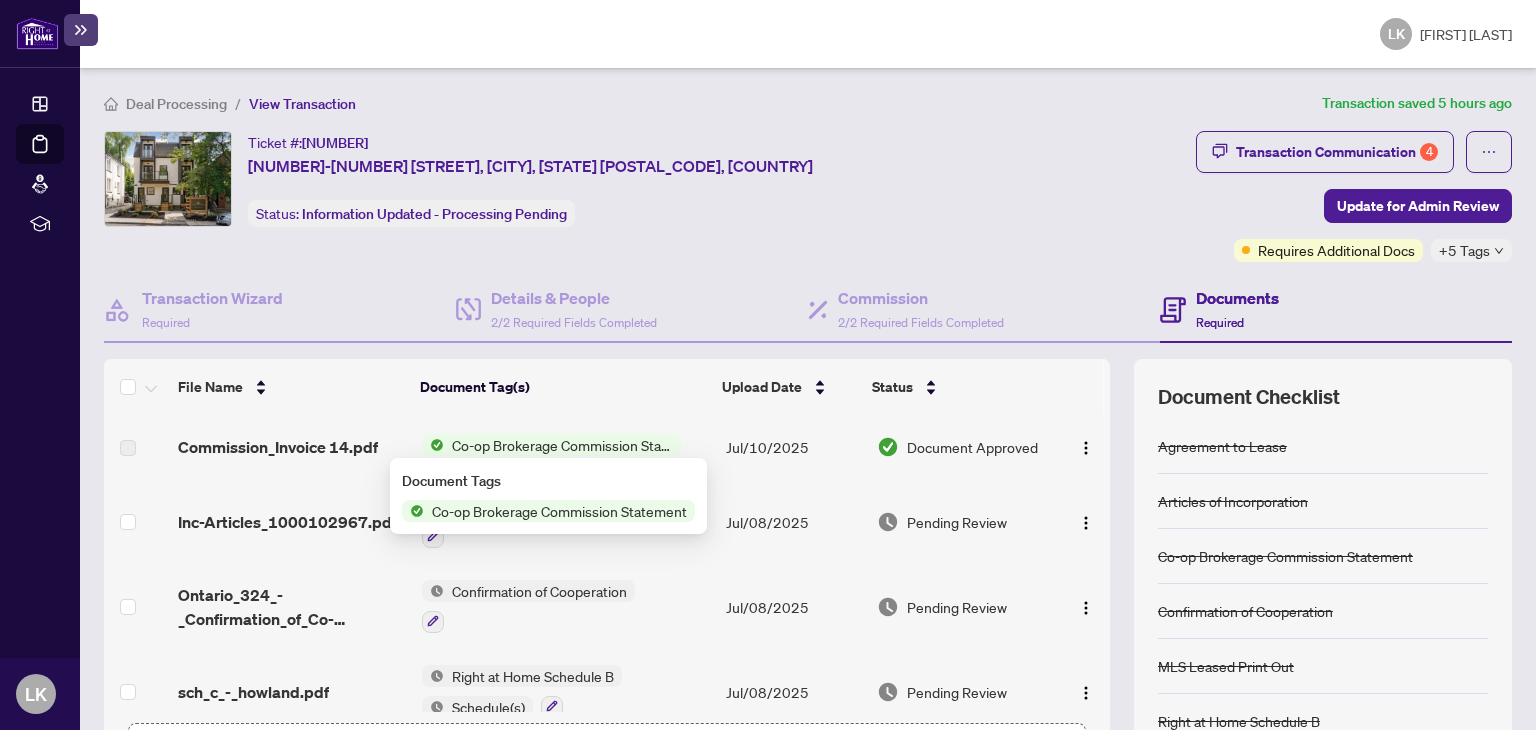 click on "Document Tags" at bounding box center (548, 481) 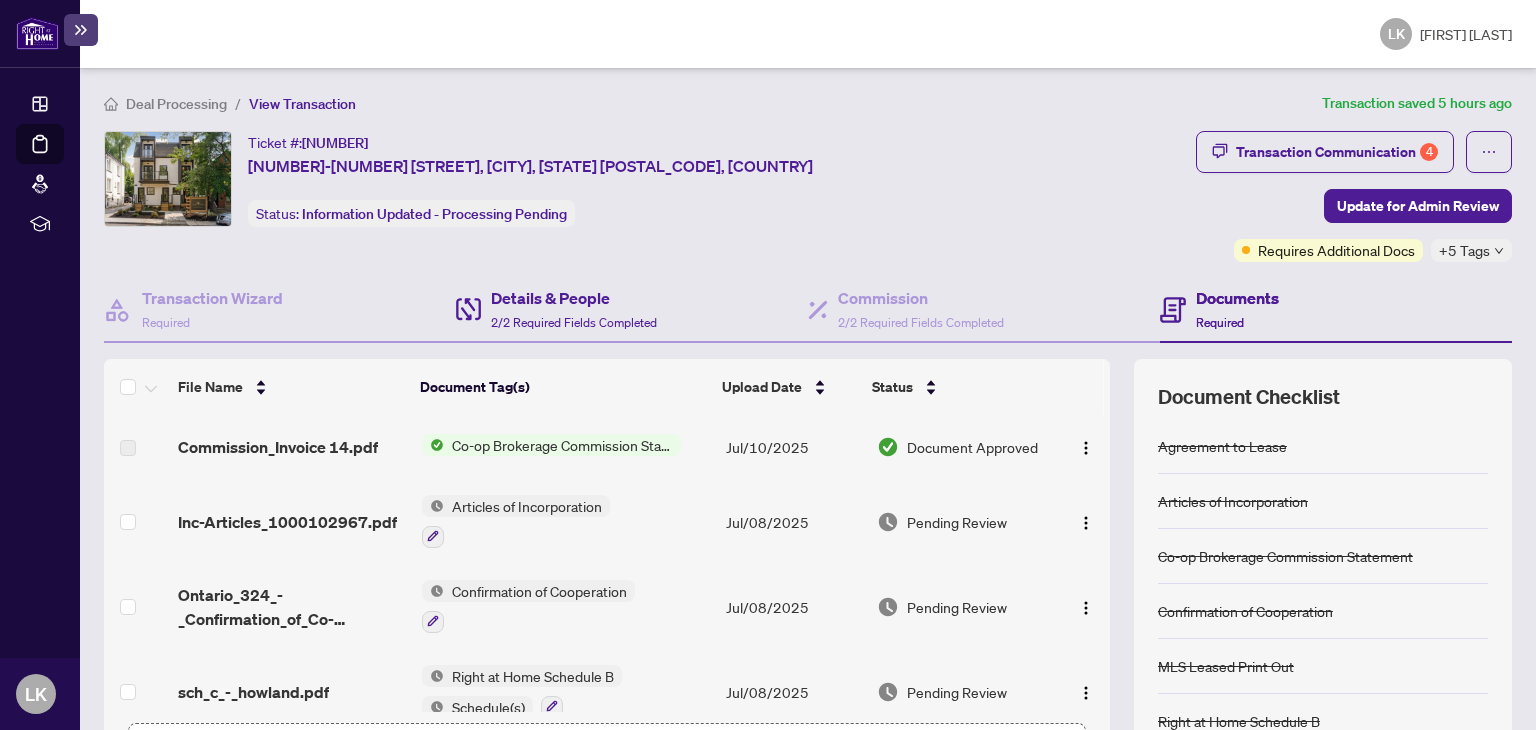 click on "Details & People 2/2 Required Fields Completed" at bounding box center [632, 310] 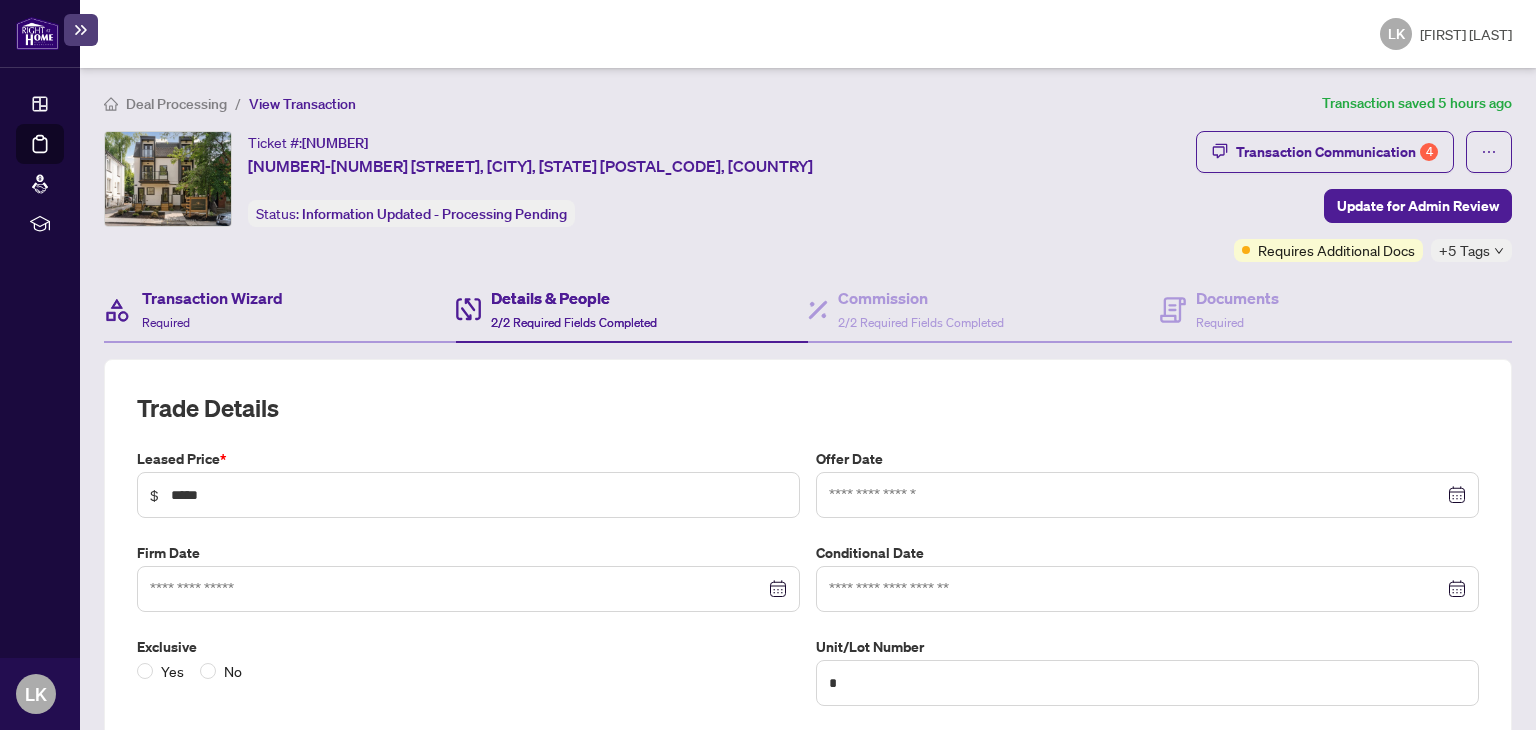 type on "**********" 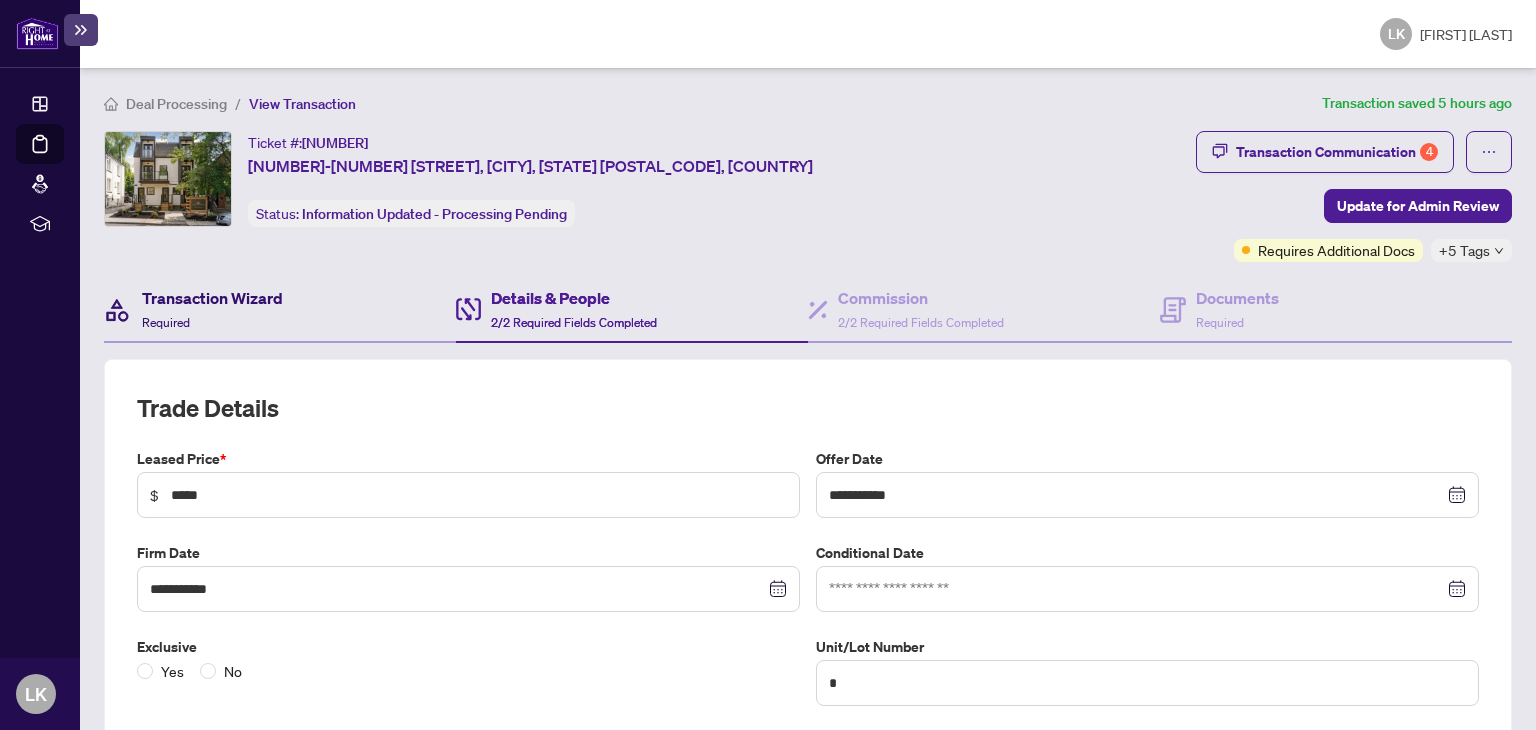 click on "Transaction Wizard" at bounding box center [212, 298] 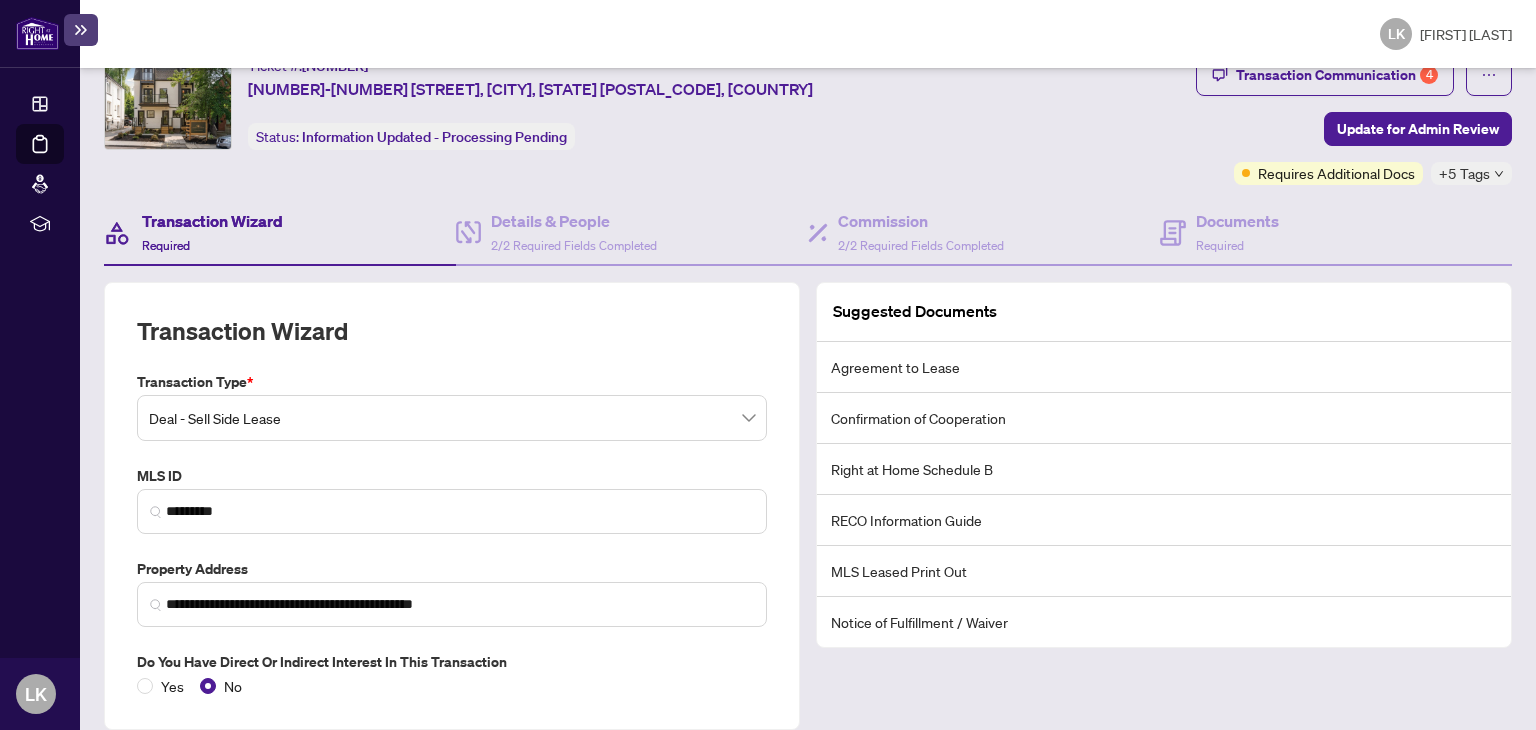 scroll, scrollTop: 156, scrollLeft: 0, axis: vertical 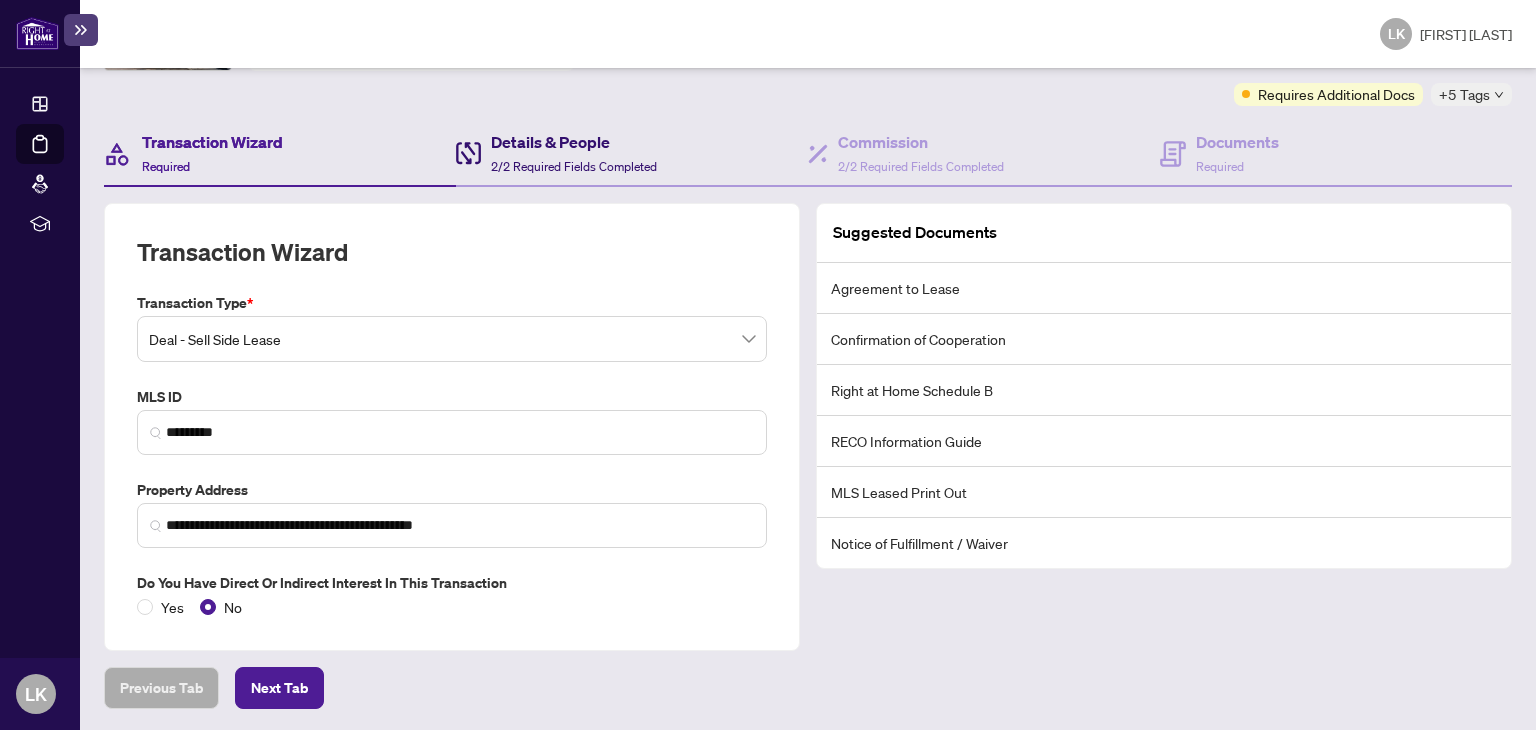 click on "Details & People" at bounding box center (574, 142) 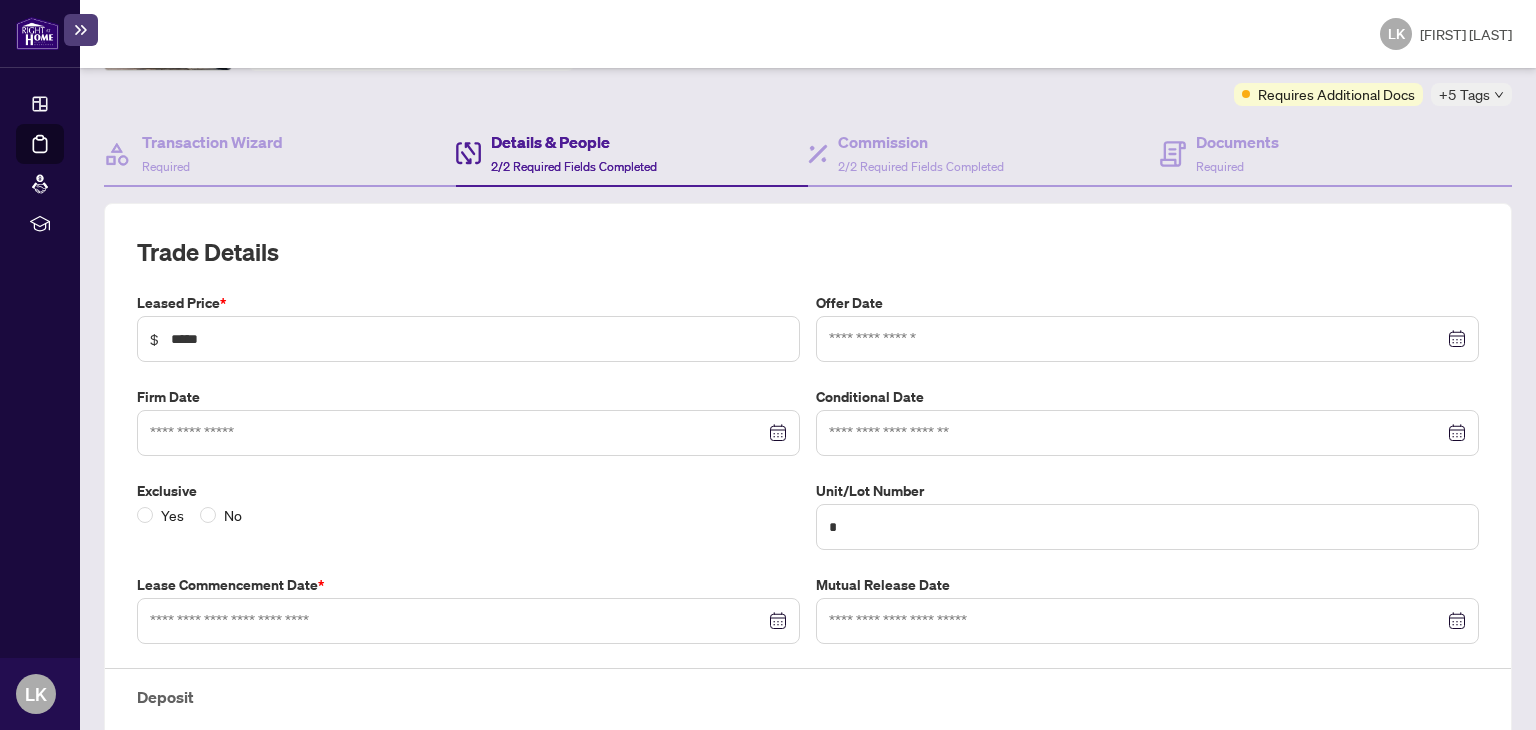 type on "**********" 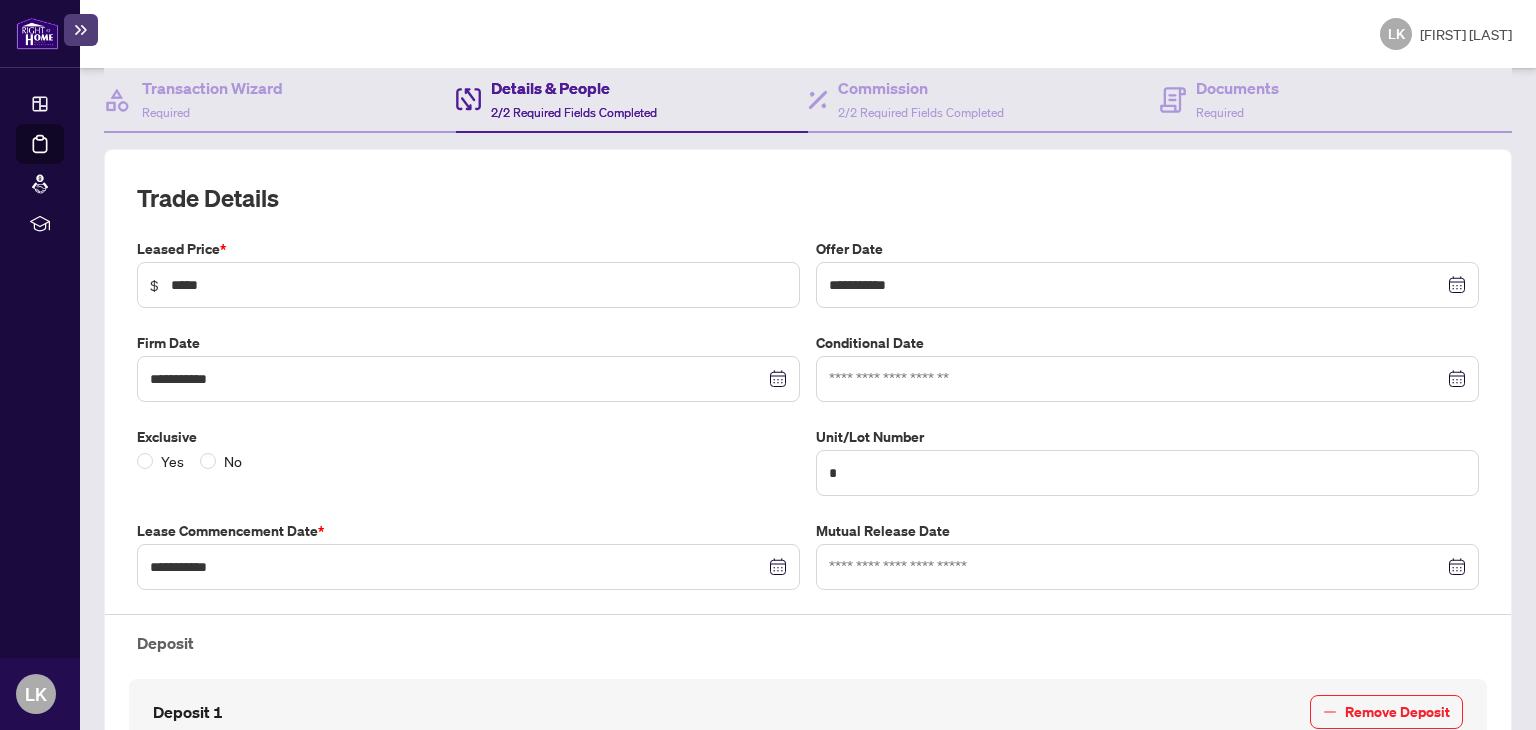 scroll, scrollTop: 0, scrollLeft: 0, axis: both 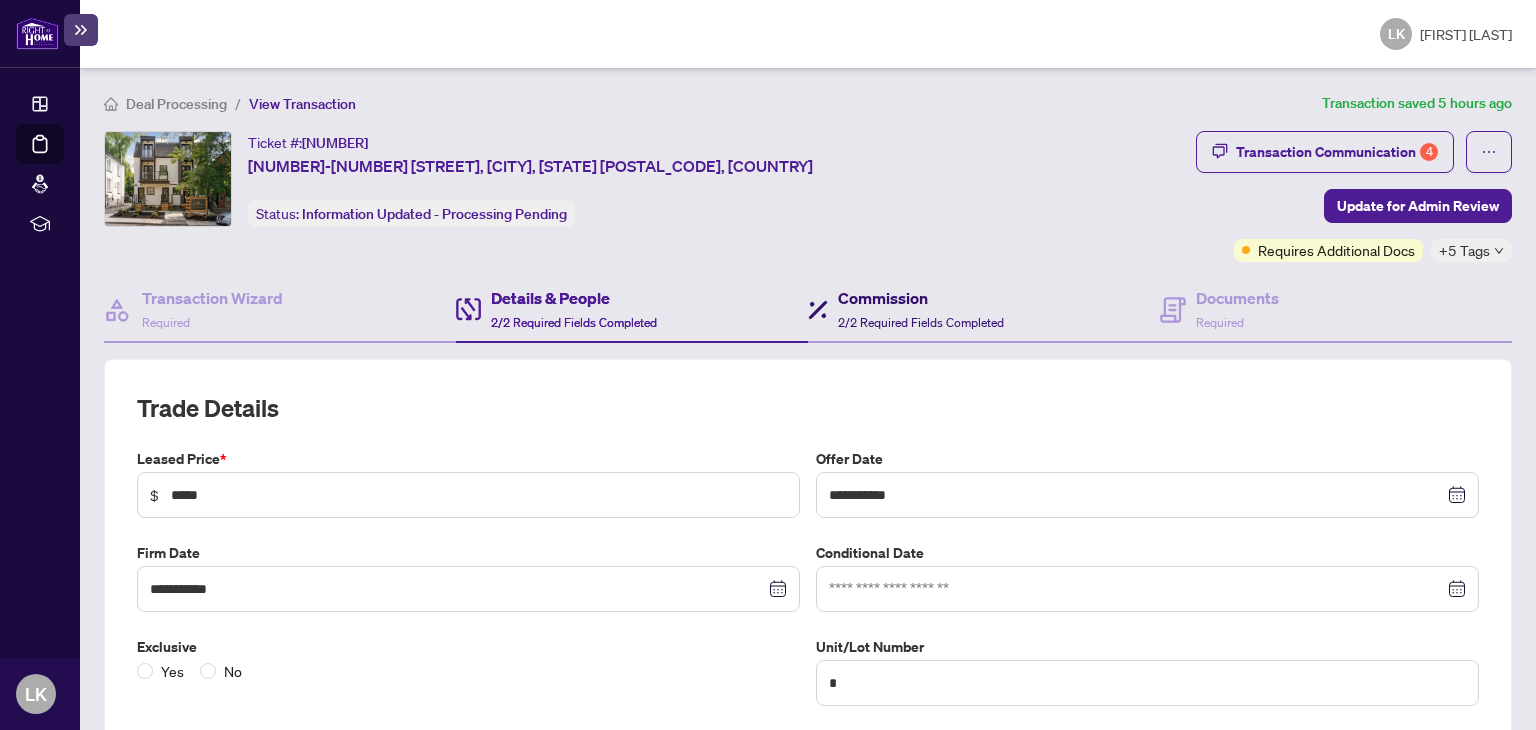 click on "2/2 Required Fields Completed" at bounding box center (921, 322) 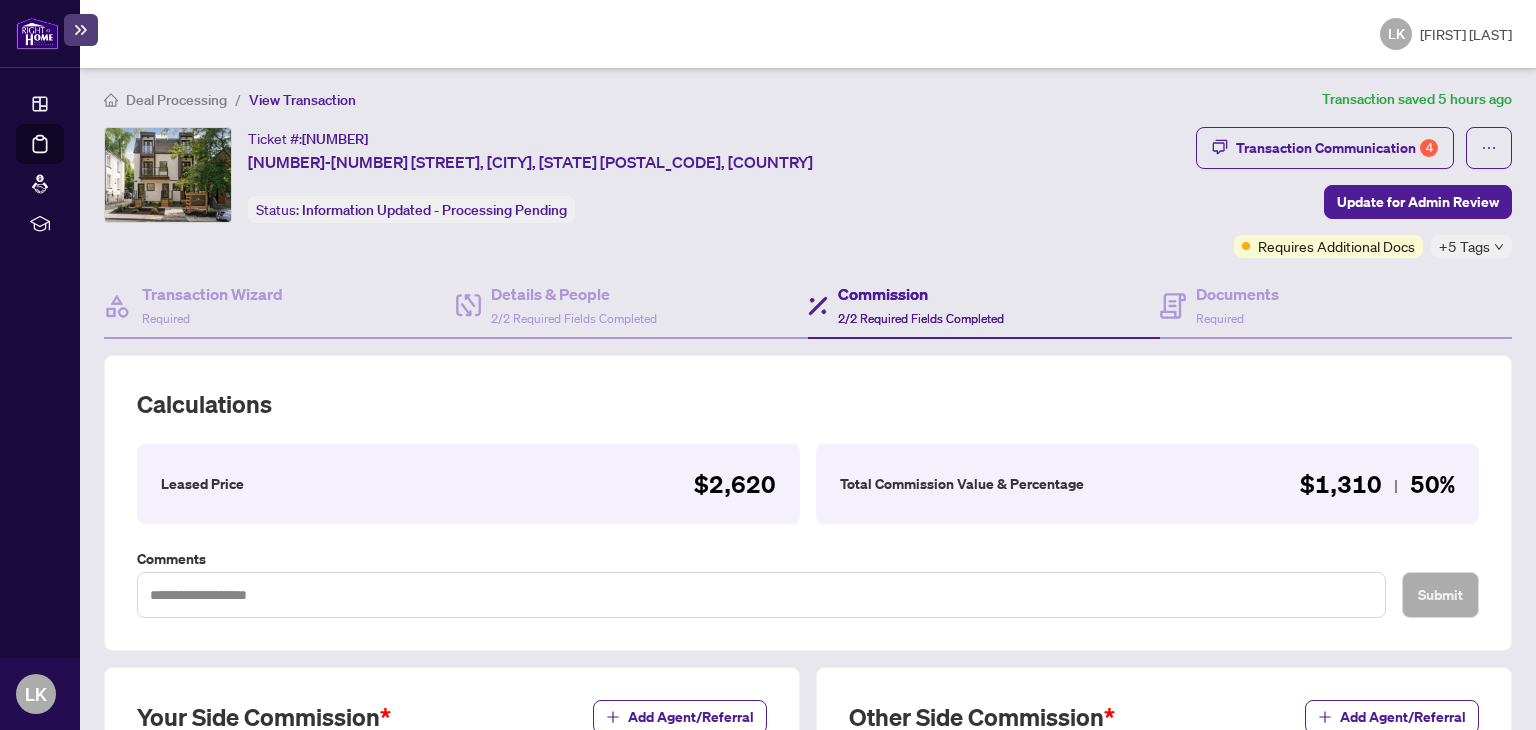 scroll, scrollTop: 0, scrollLeft: 0, axis: both 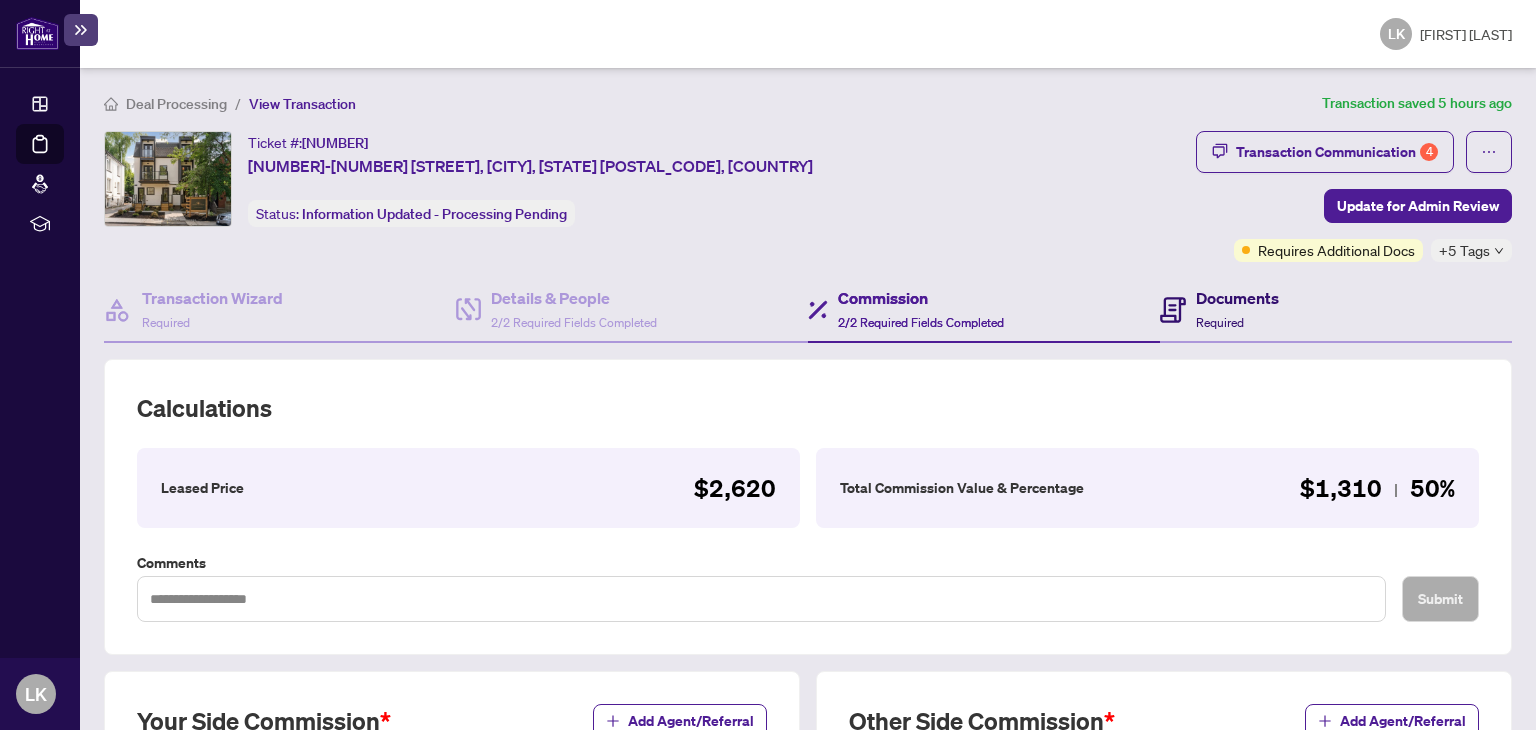 click on "Documents Required" at bounding box center (1237, 309) 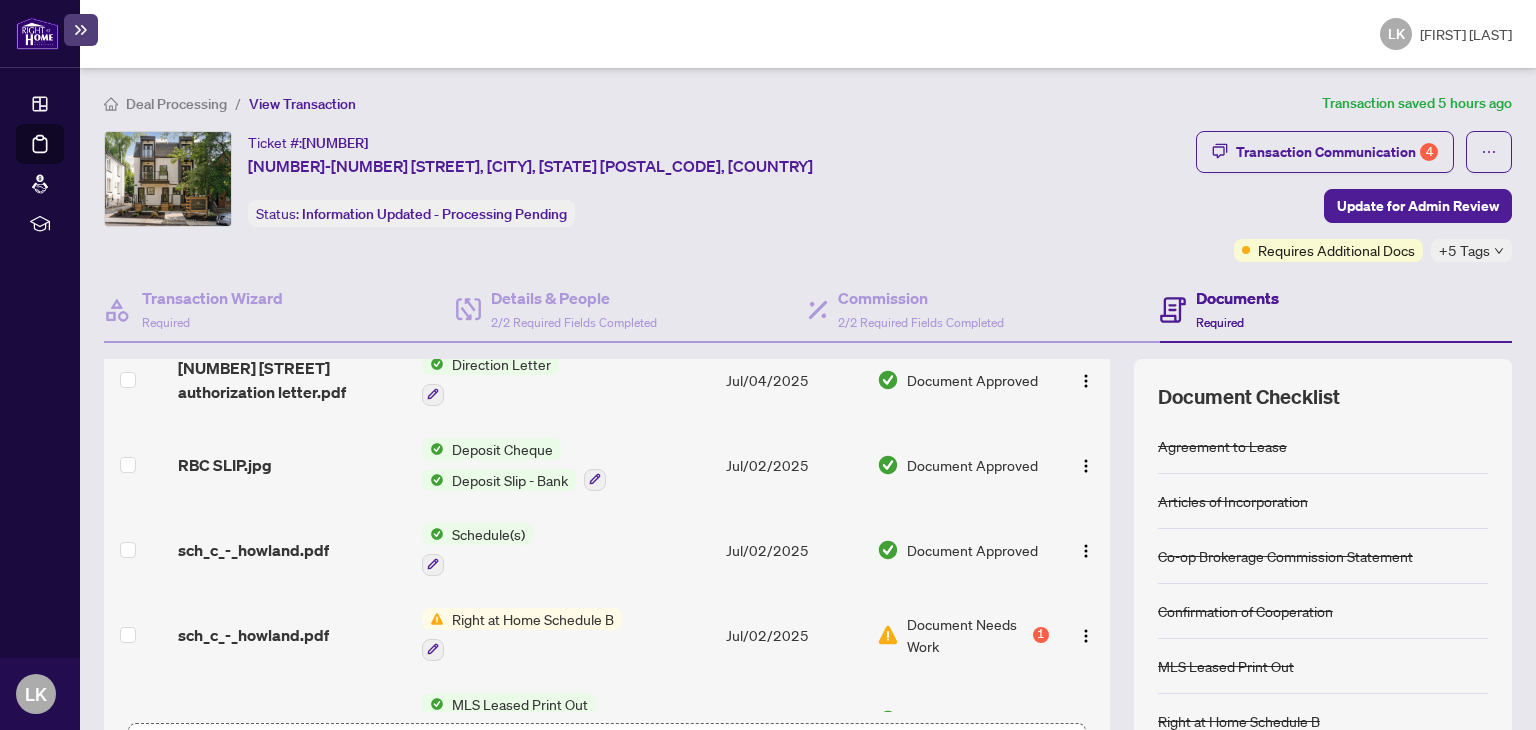 scroll, scrollTop: 900, scrollLeft: 0, axis: vertical 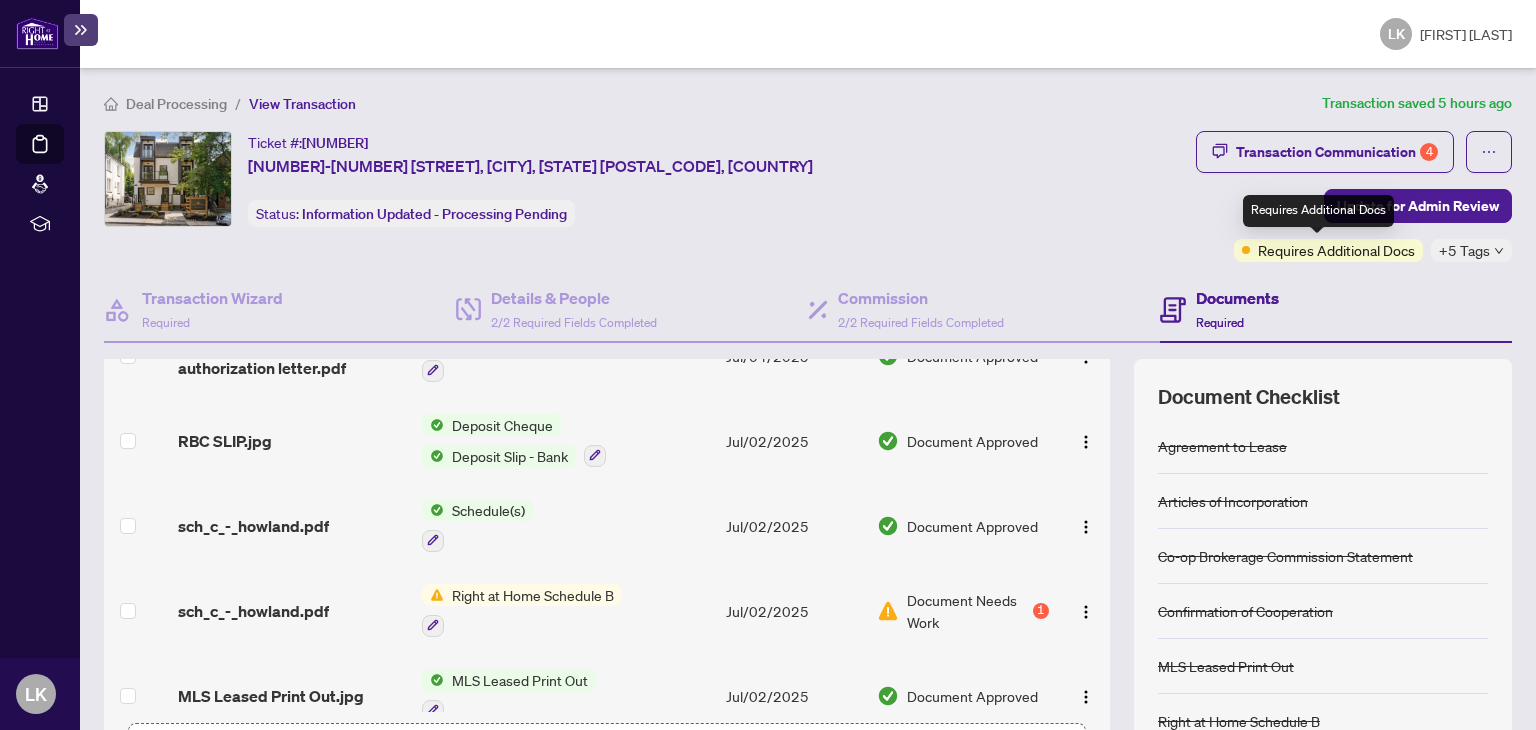 click on "Requires Additional Docs" at bounding box center (1336, 250) 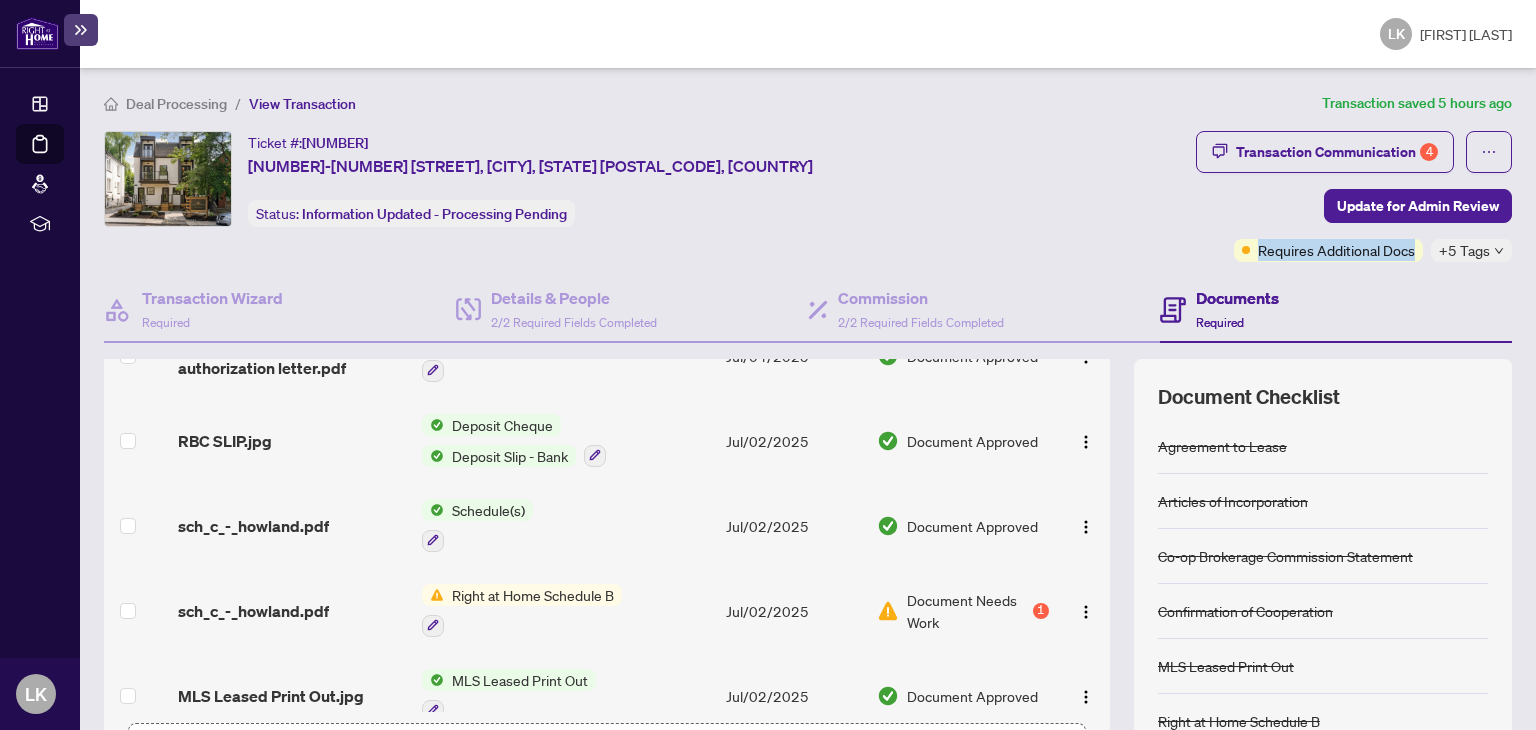 drag, startPoint x: 1248, startPoint y: 248, endPoint x: 1412, endPoint y: 258, distance: 164.3046 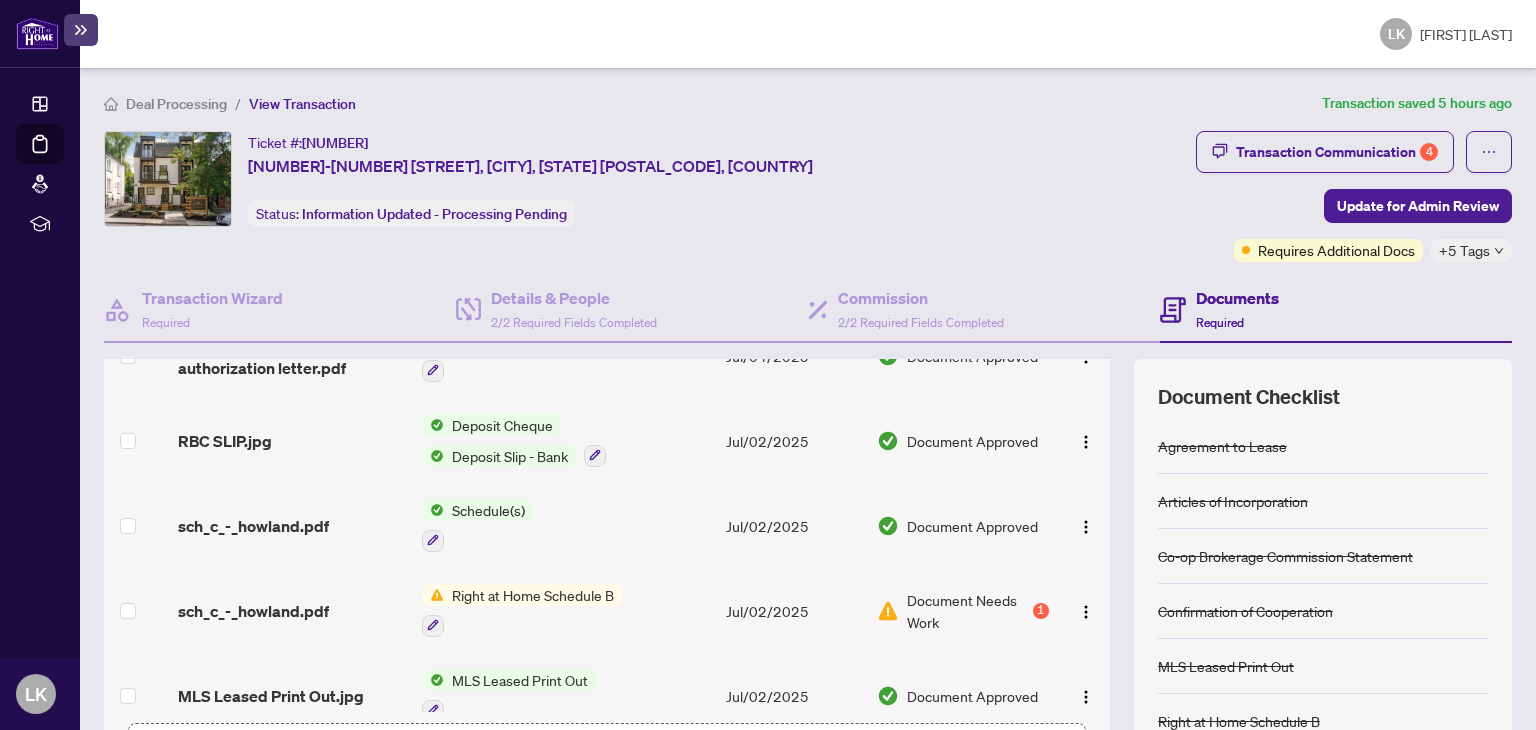 click on "+5 Tags" at bounding box center (1471, 250) 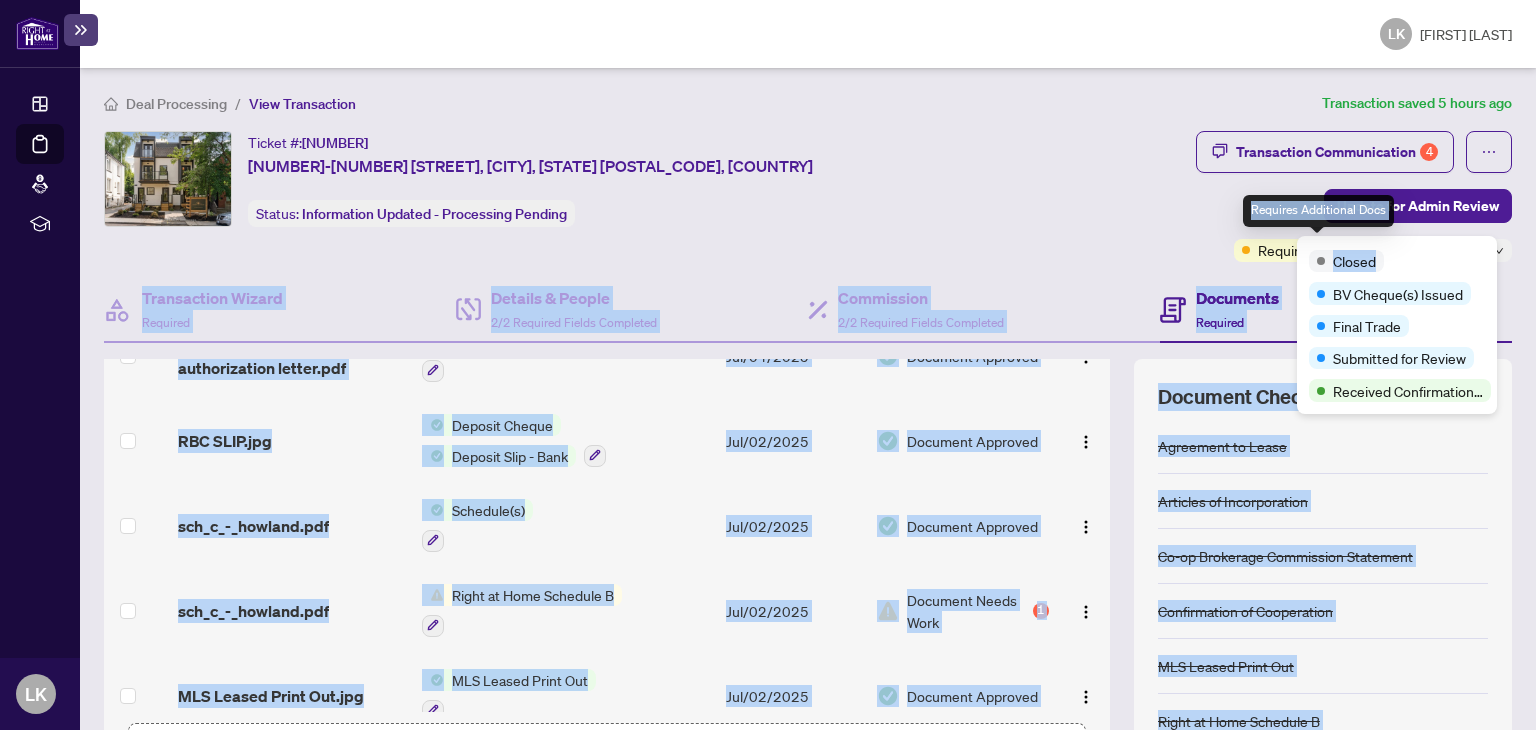 drag, startPoint x: 1484, startPoint y: 253, endPoint x: 1266, endPoint y: 265, distance: 218.33003 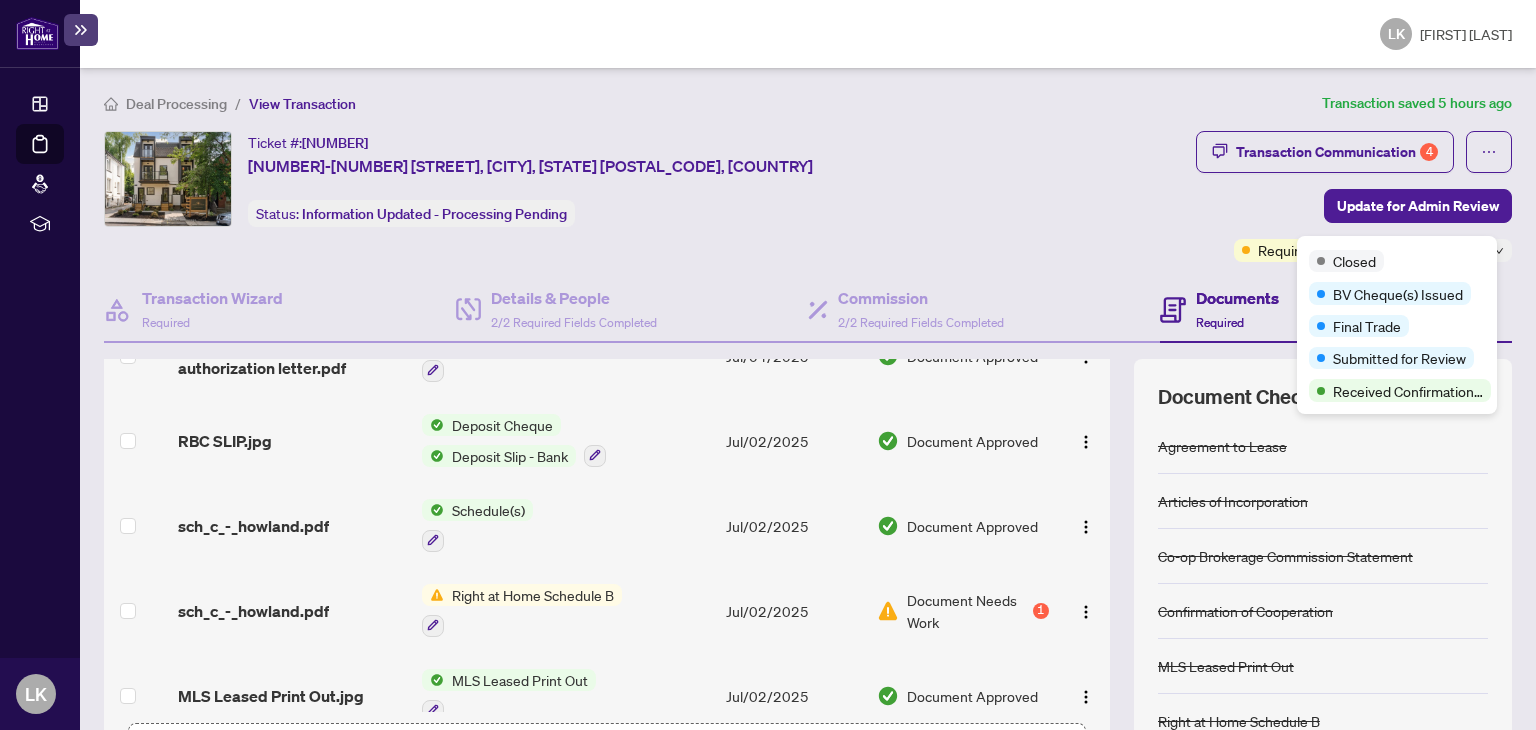 click on "Ticket #:  [NUMBER] [NUMBER]-[NUMBER] [STREET], [CITY], [STATE] [POSTAL_CODE], [COUNTRY] Status:   Information Updated - Processing Pending Update for Admin Review" at bounding box center (646, 196) 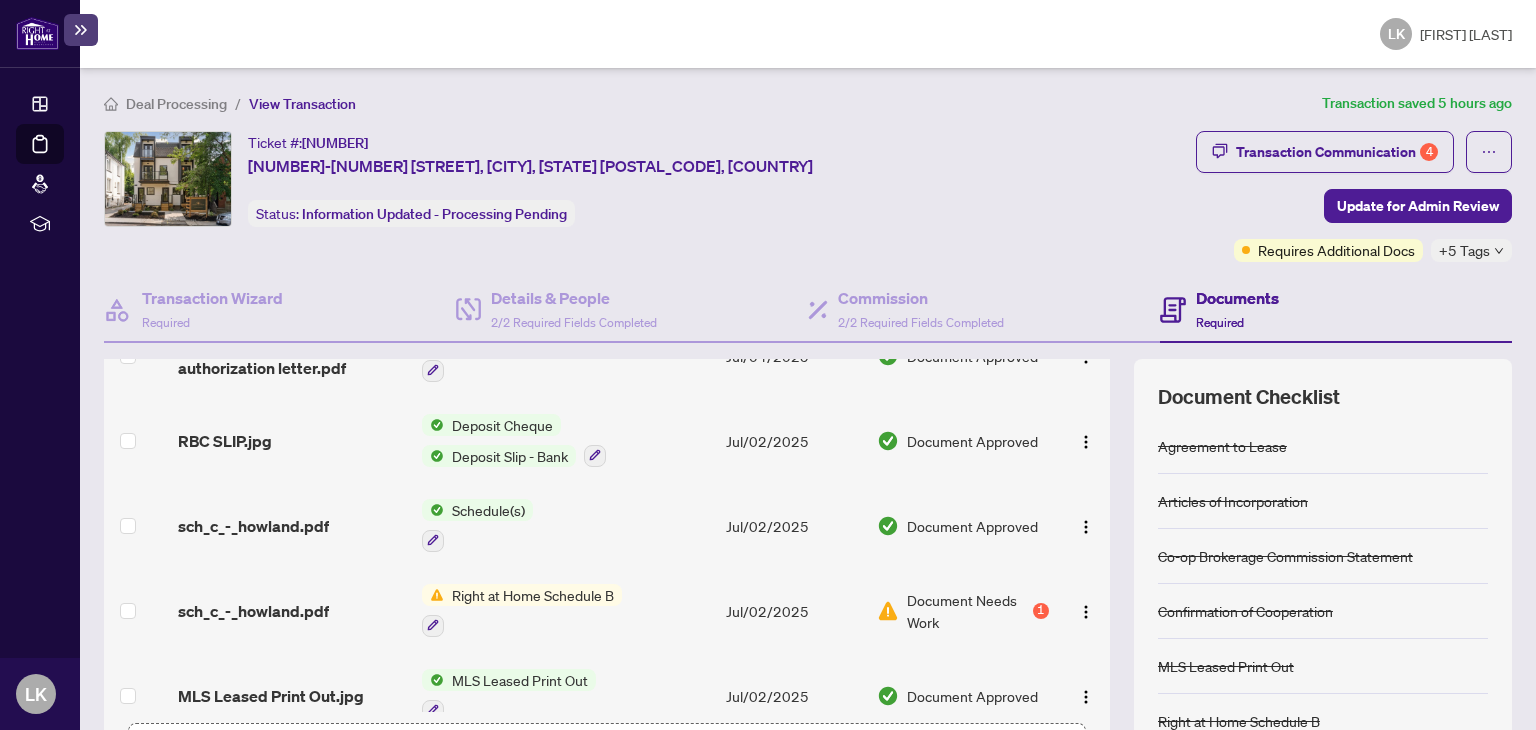 click on "+5 Tags" at bounding box center [1464, 250] 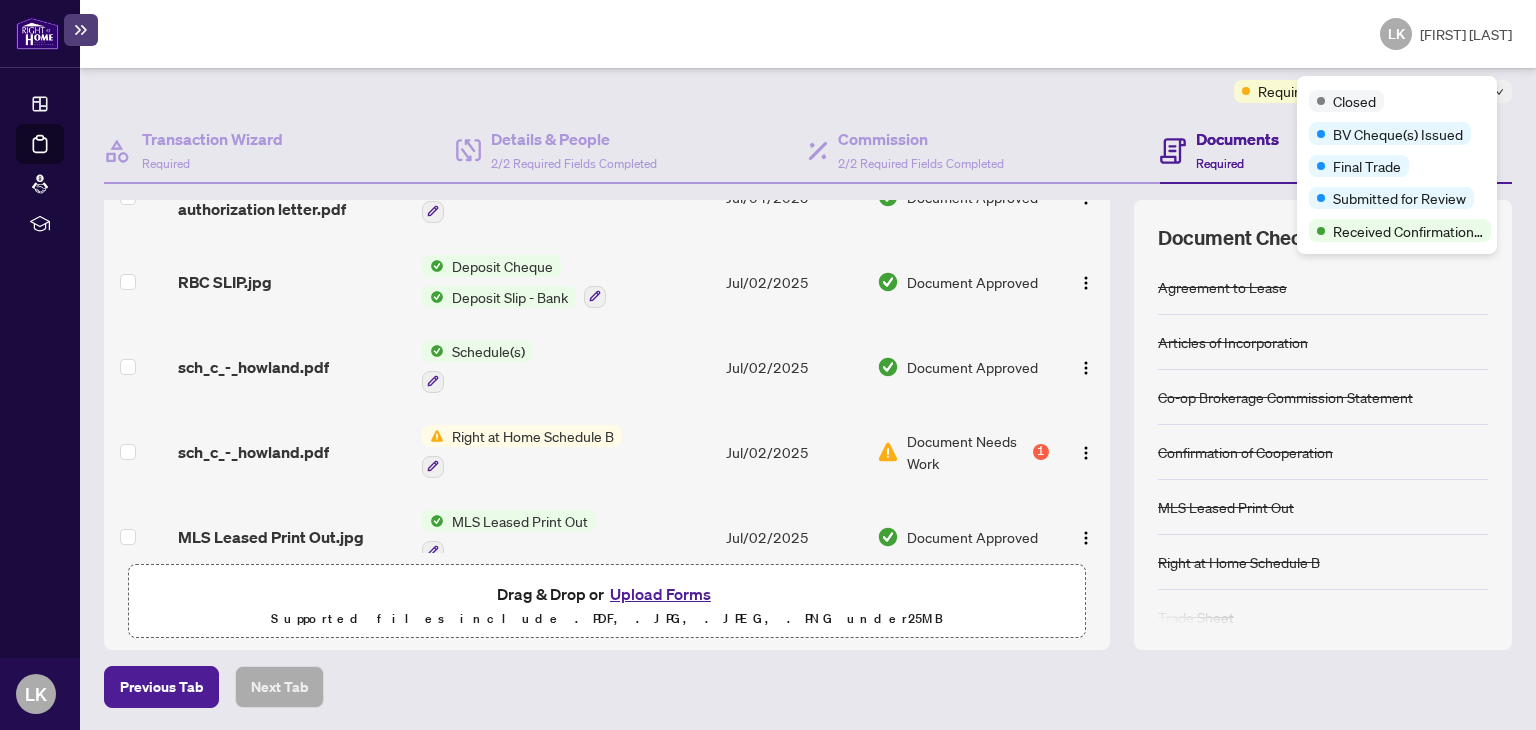 scroll, scrollTop: 160, scrollLeft: 0, axis: vertical 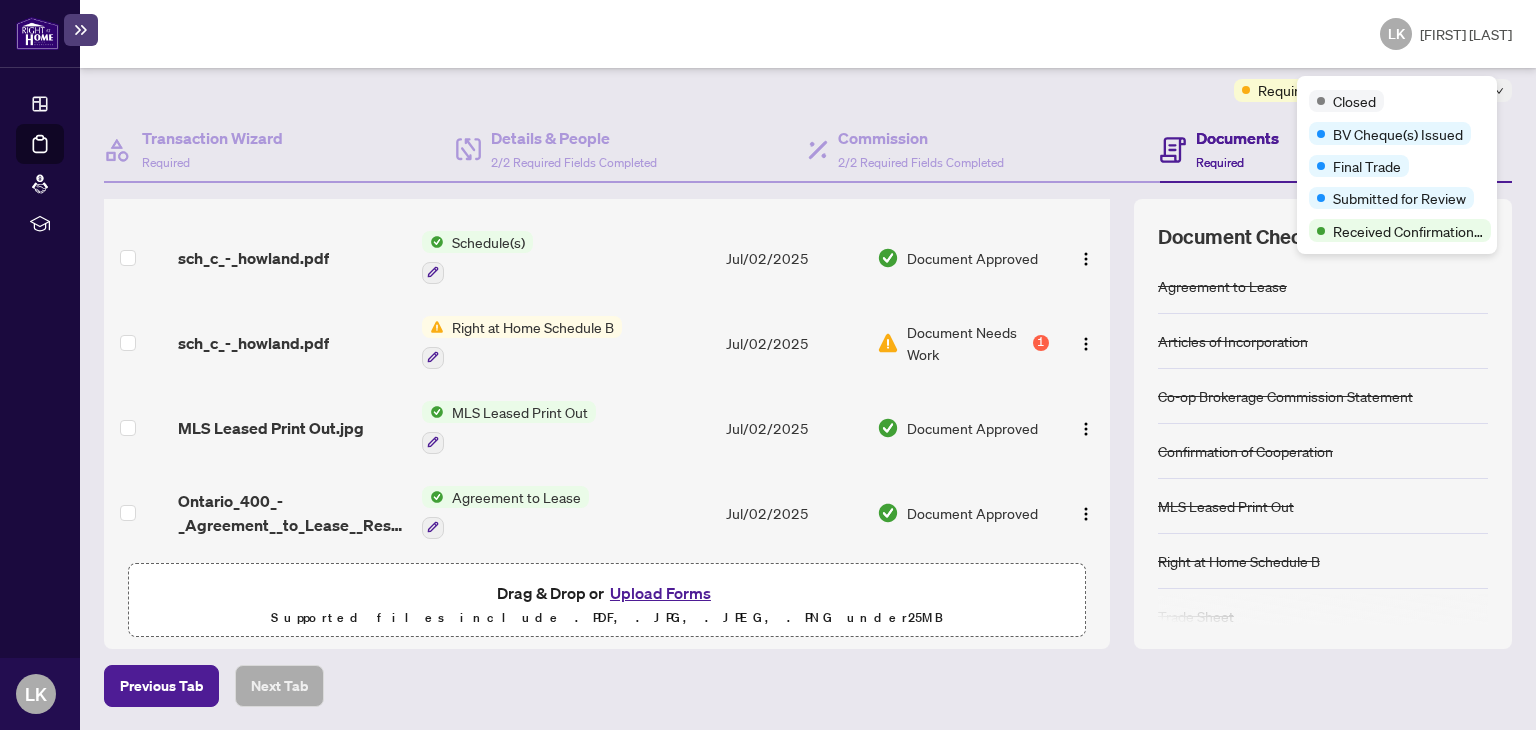 click on "Previous Tab Next Tab" at bounding box center [808, 686] 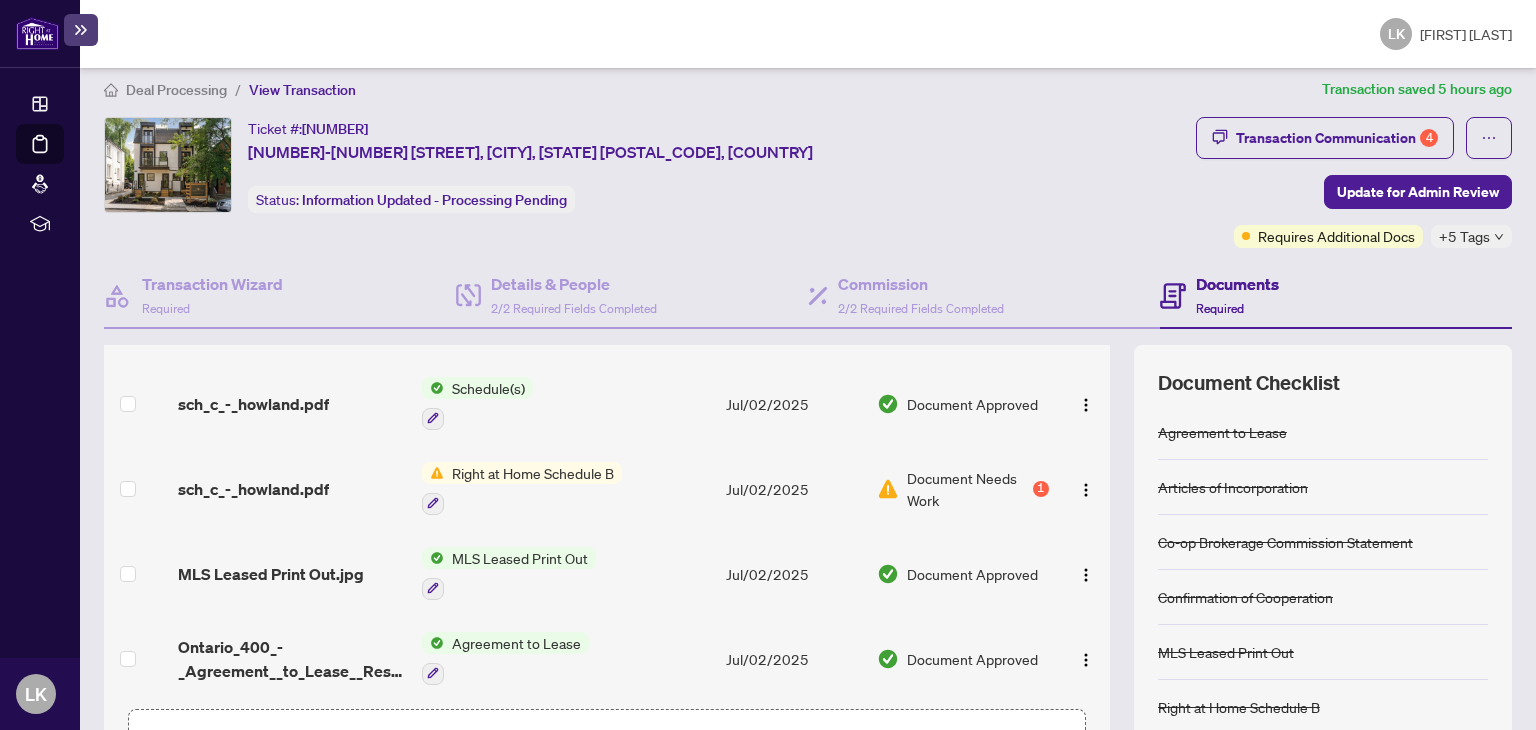 scroll, scrollTop: 0, scrollLeft: 0, axis: both 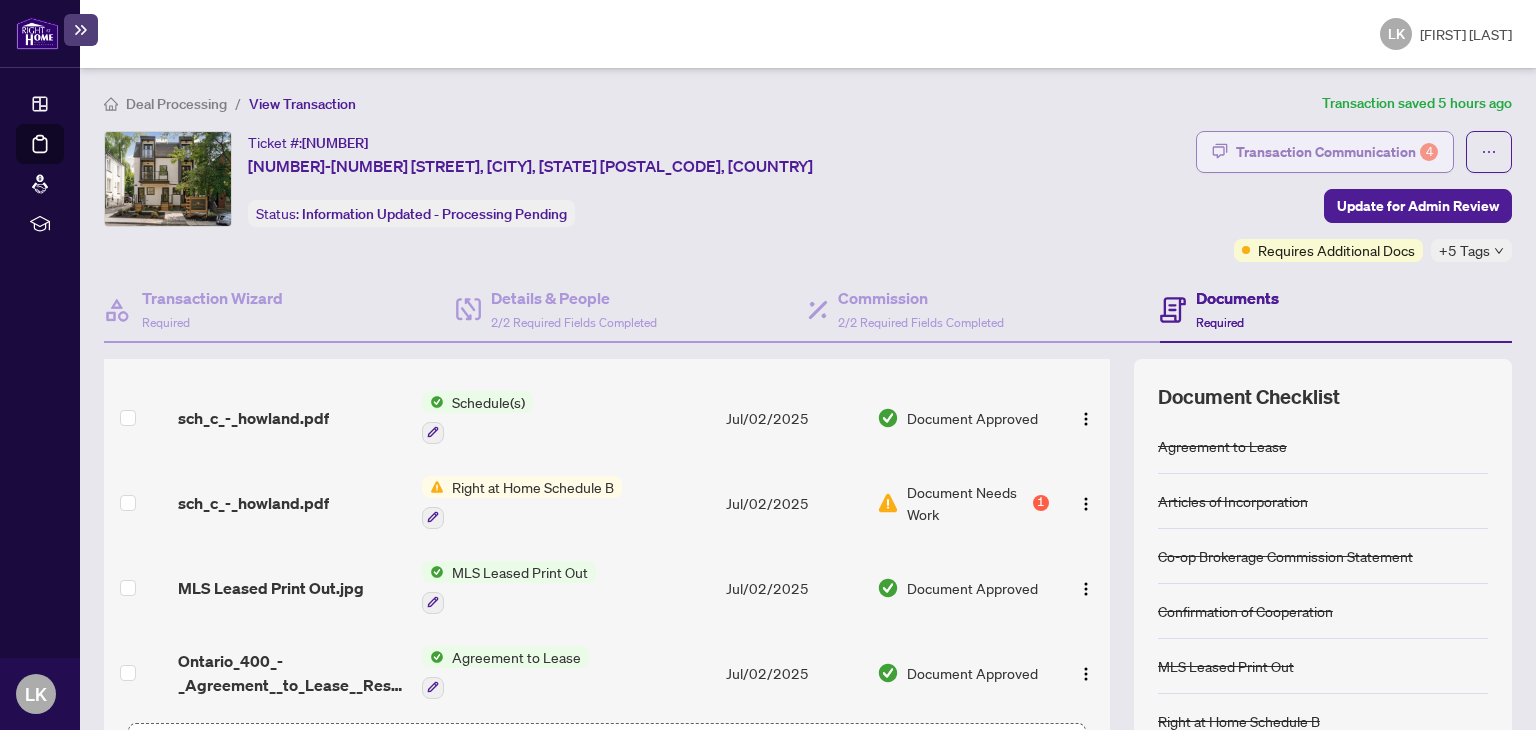 click on "Transaction Communication 4" at bounding box center (1337, 152) 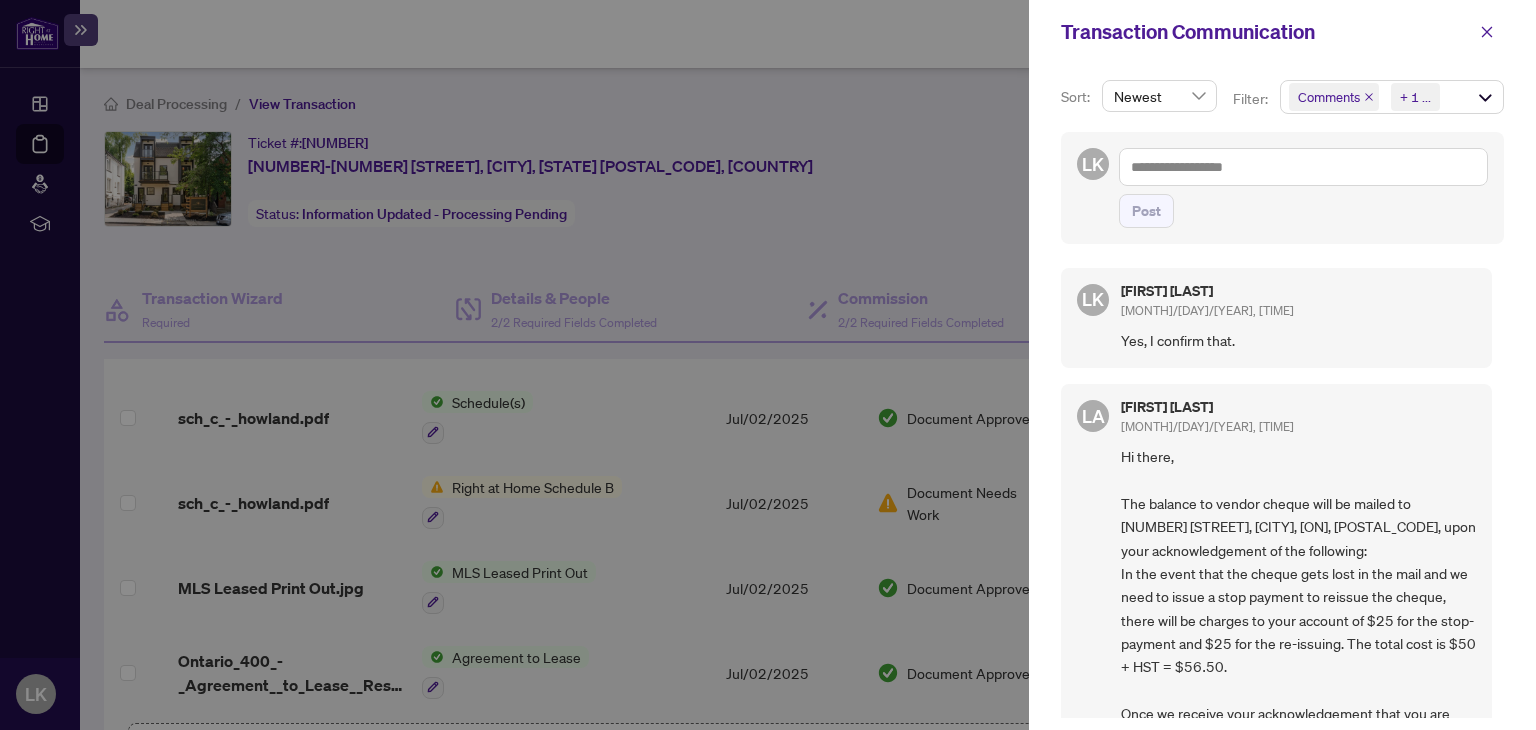 click on "Comments Requirements + 1 ..." at bounding box center [1392, 97] 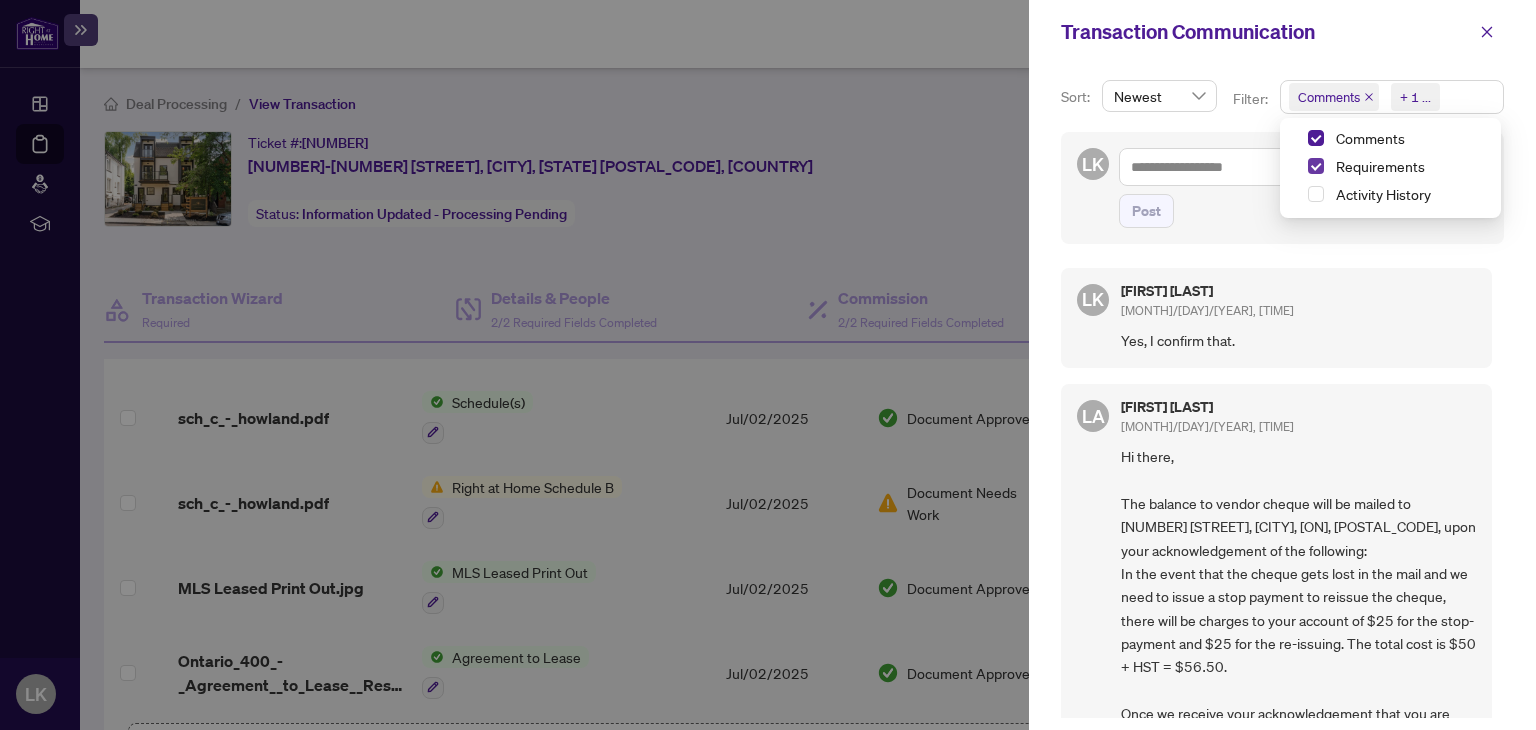 click at bounding box center (1316, 166) 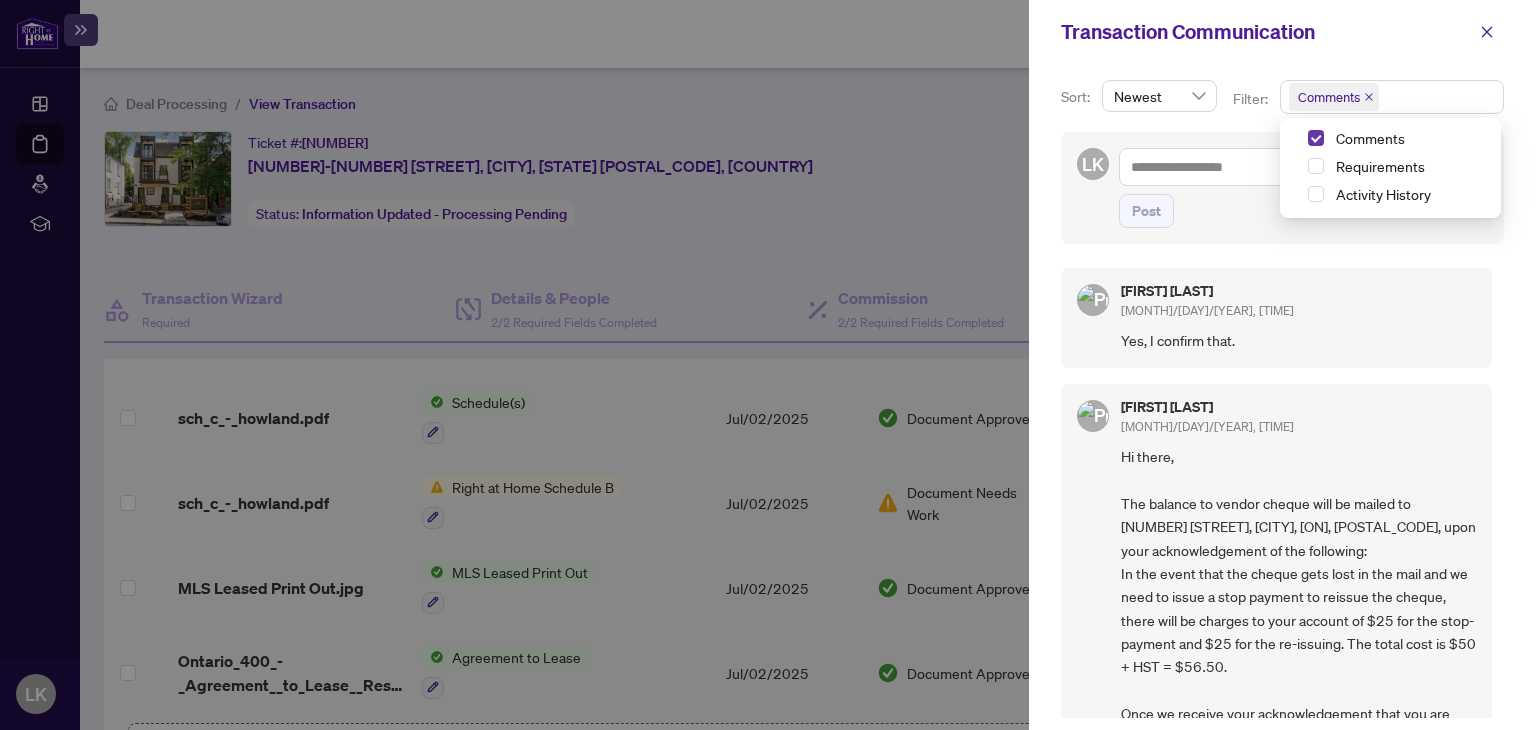 click at bounding box center (1316, 138) 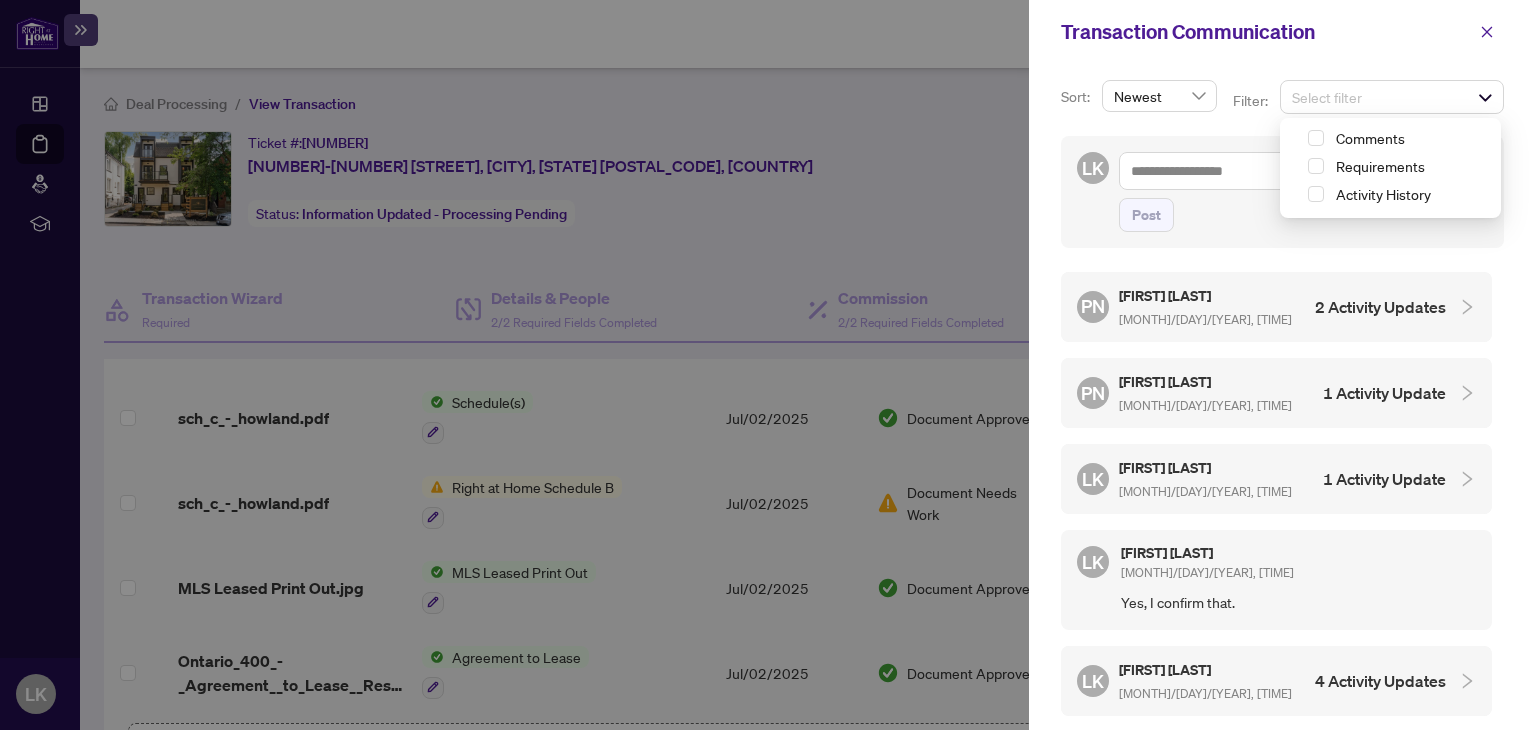 click on "Post" at bounding box center [1303, 215] 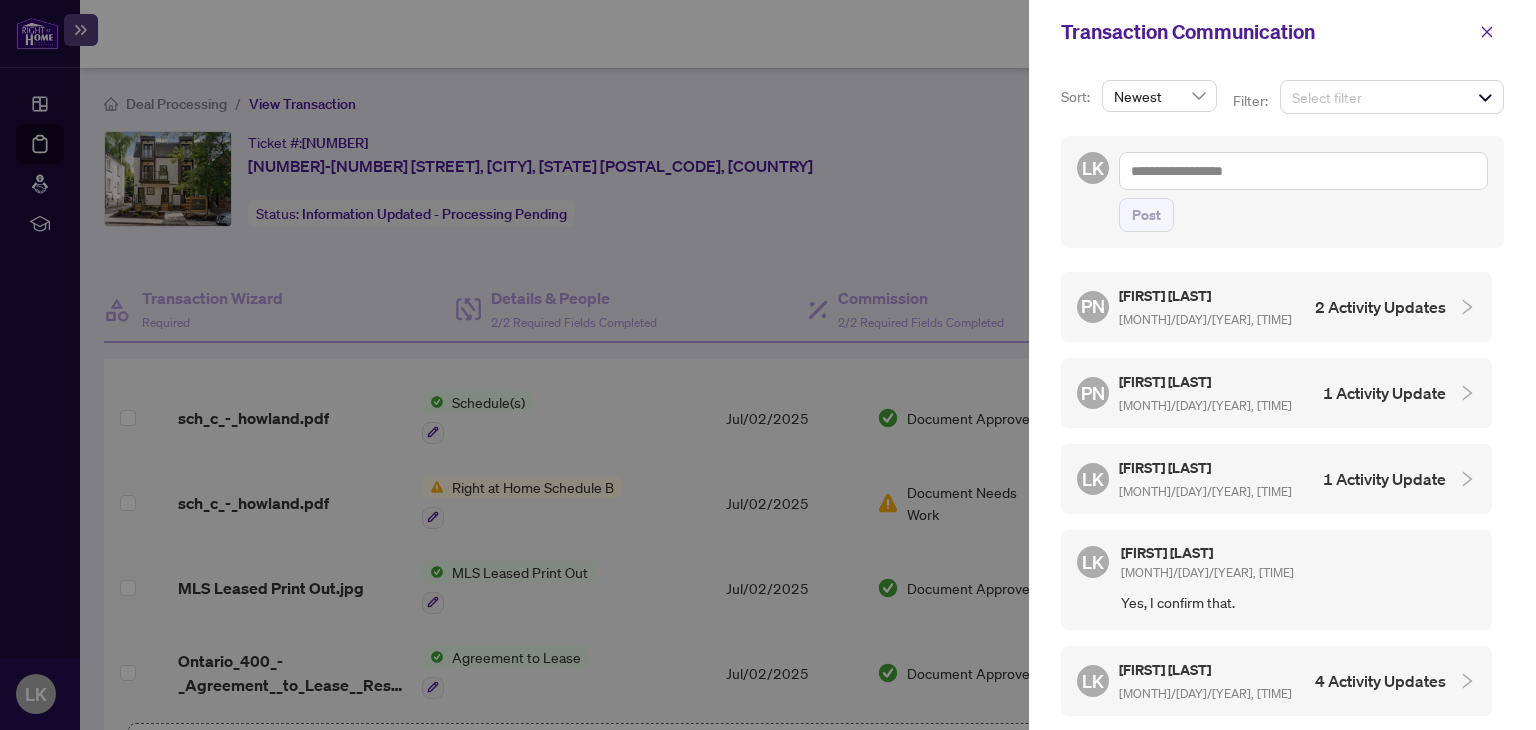 click on "Newest" at bounding box center (1159, 96) 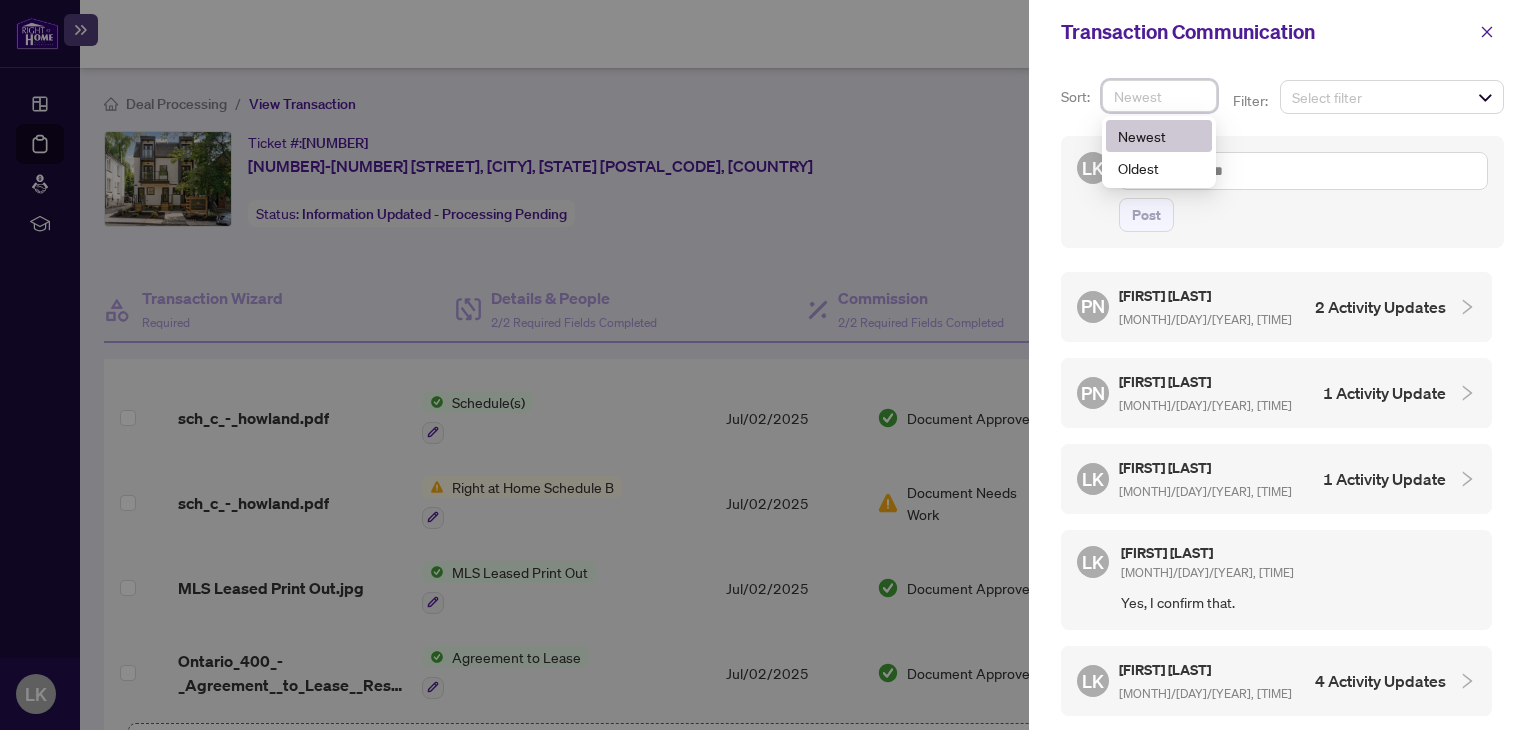click on "Newest" at bounding box center (1159, 96) 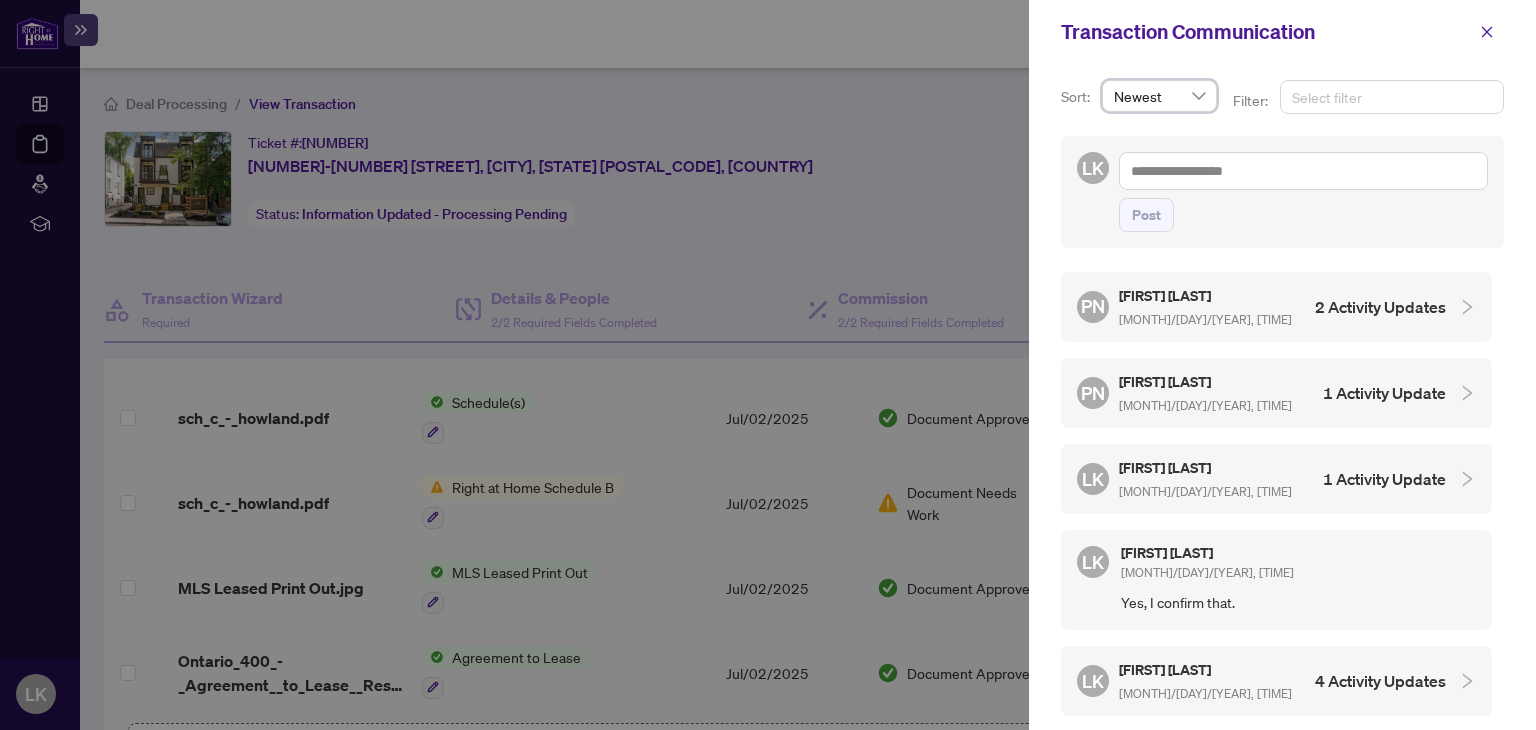 click at bounding box center [1392, 97] 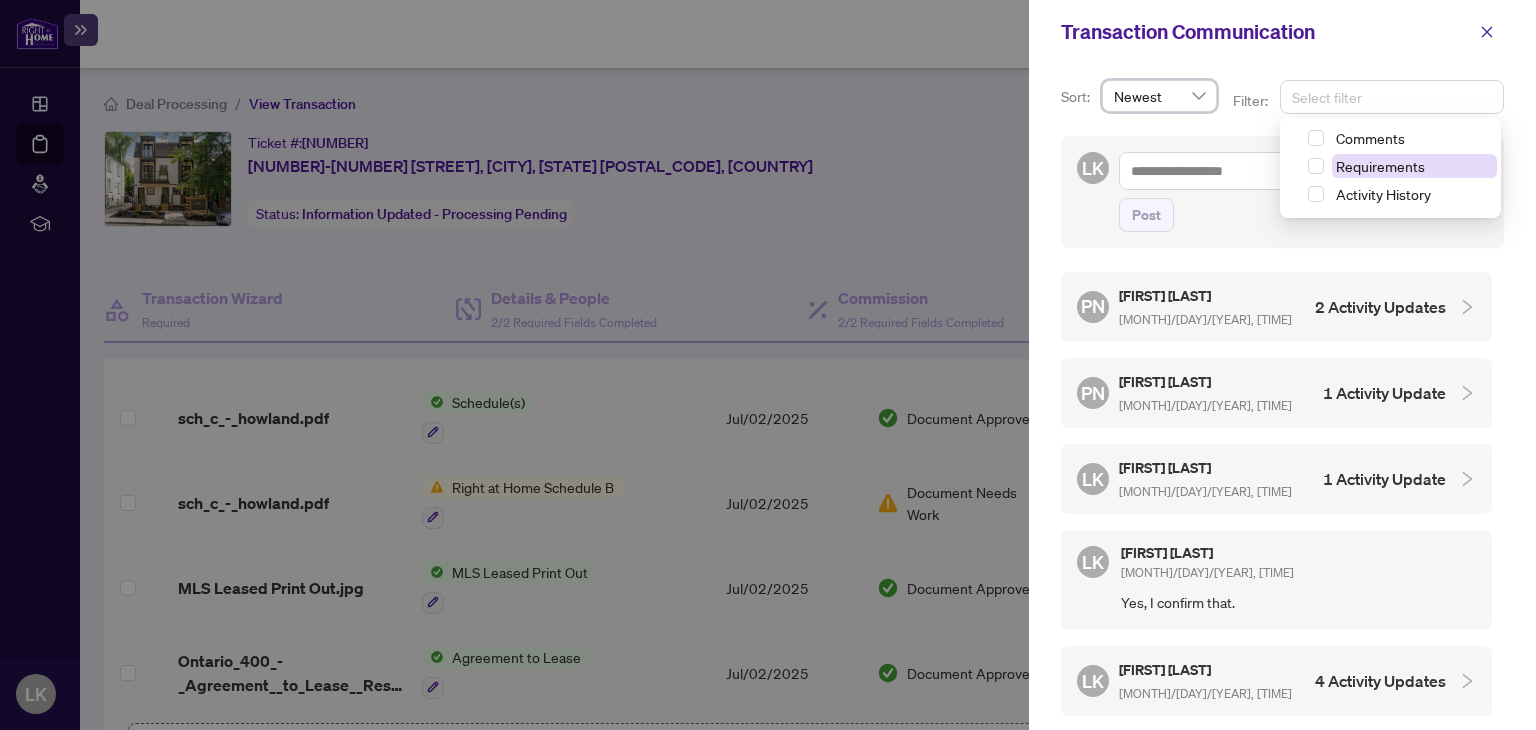 click on "Requirements" at bounding box center (1380, 166) 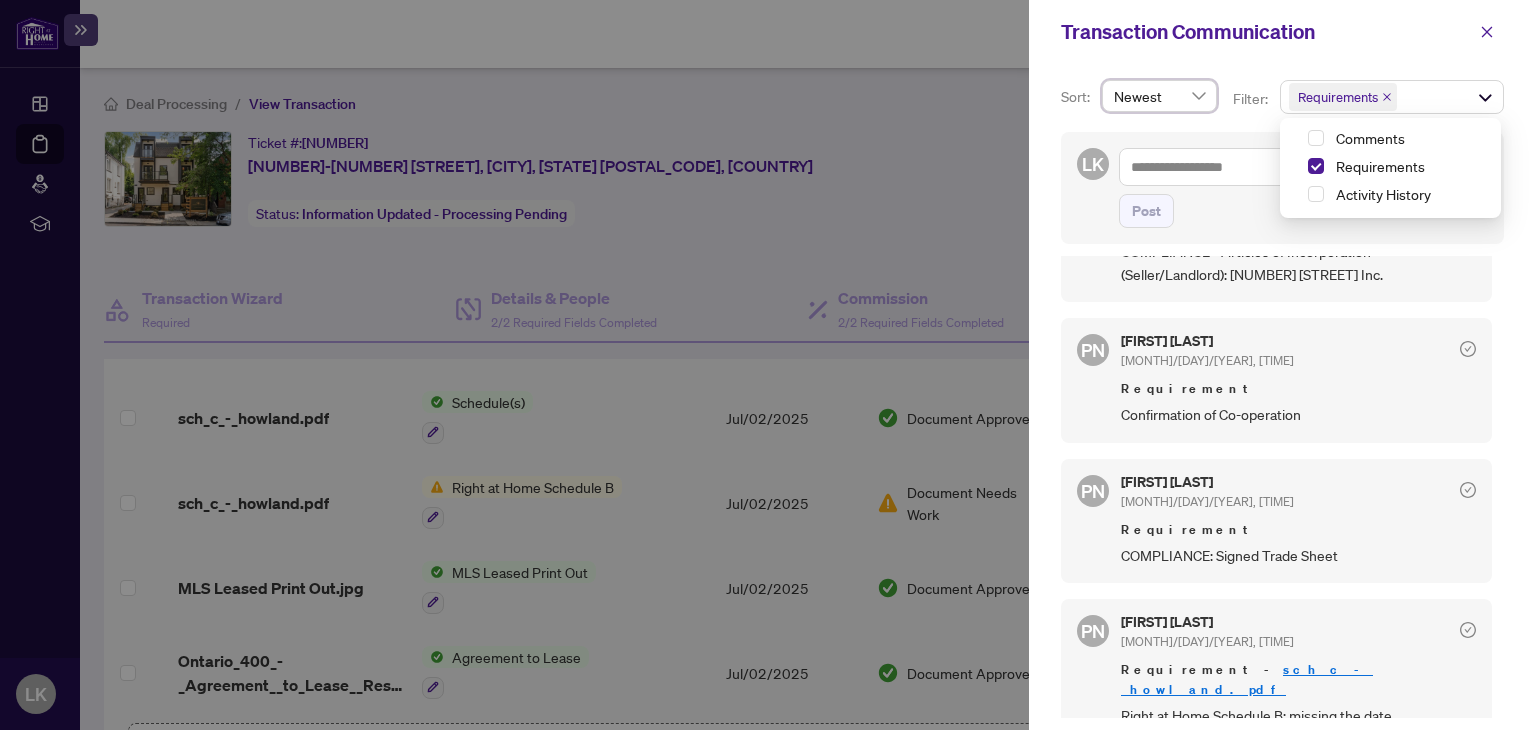 scroll, scrollTop: 116, scrollLeft: 0, axis: vertical 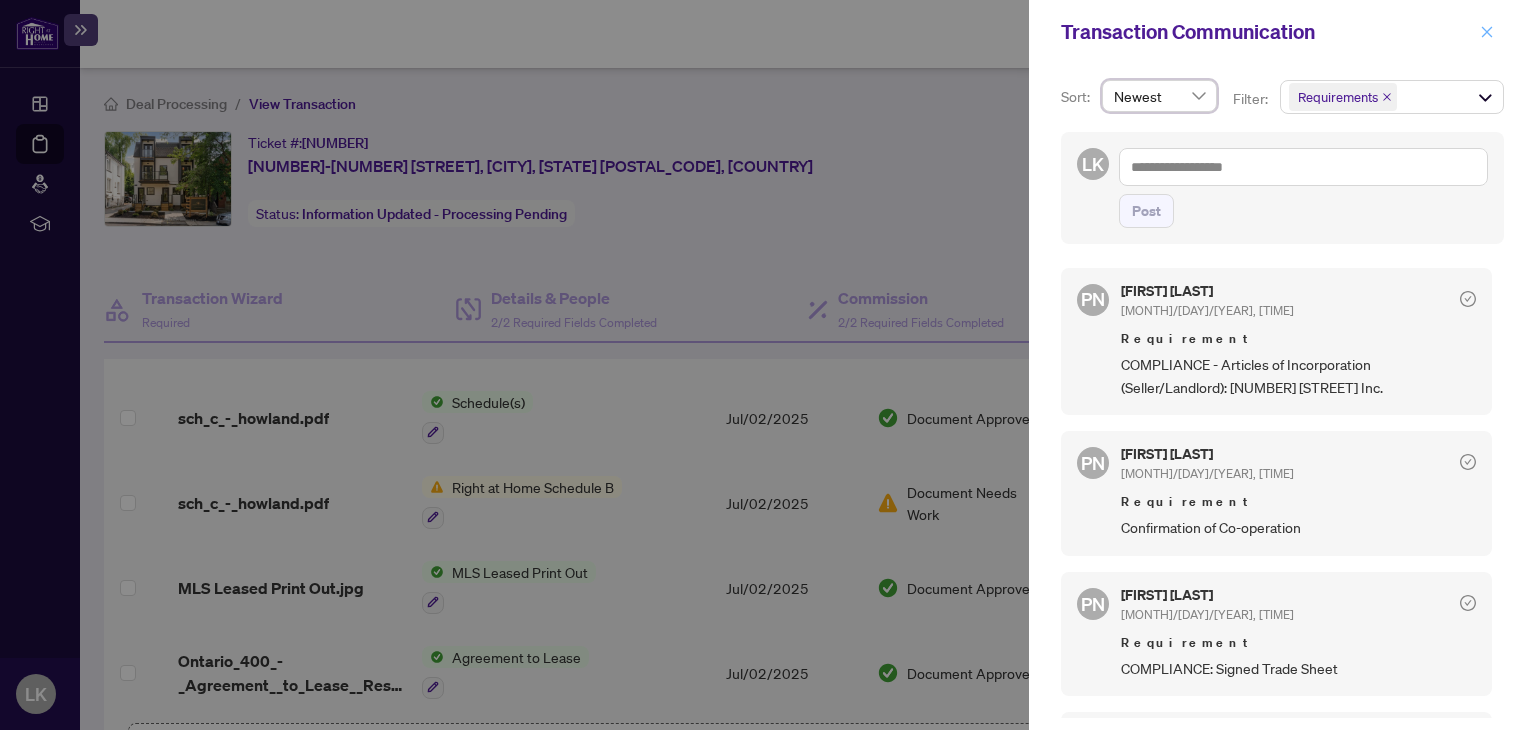 click 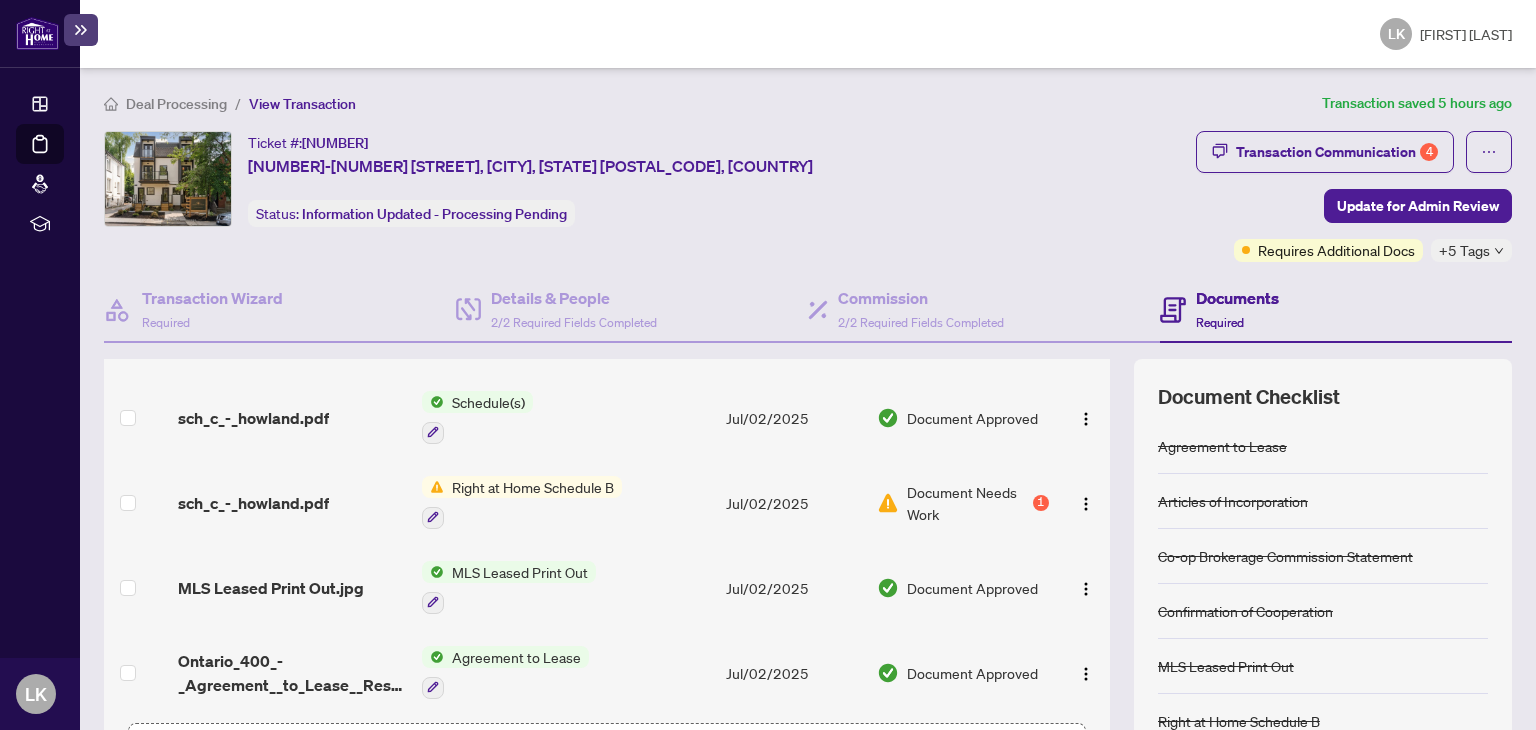click on "+5 Tags" at bounding box center (1464, 250) 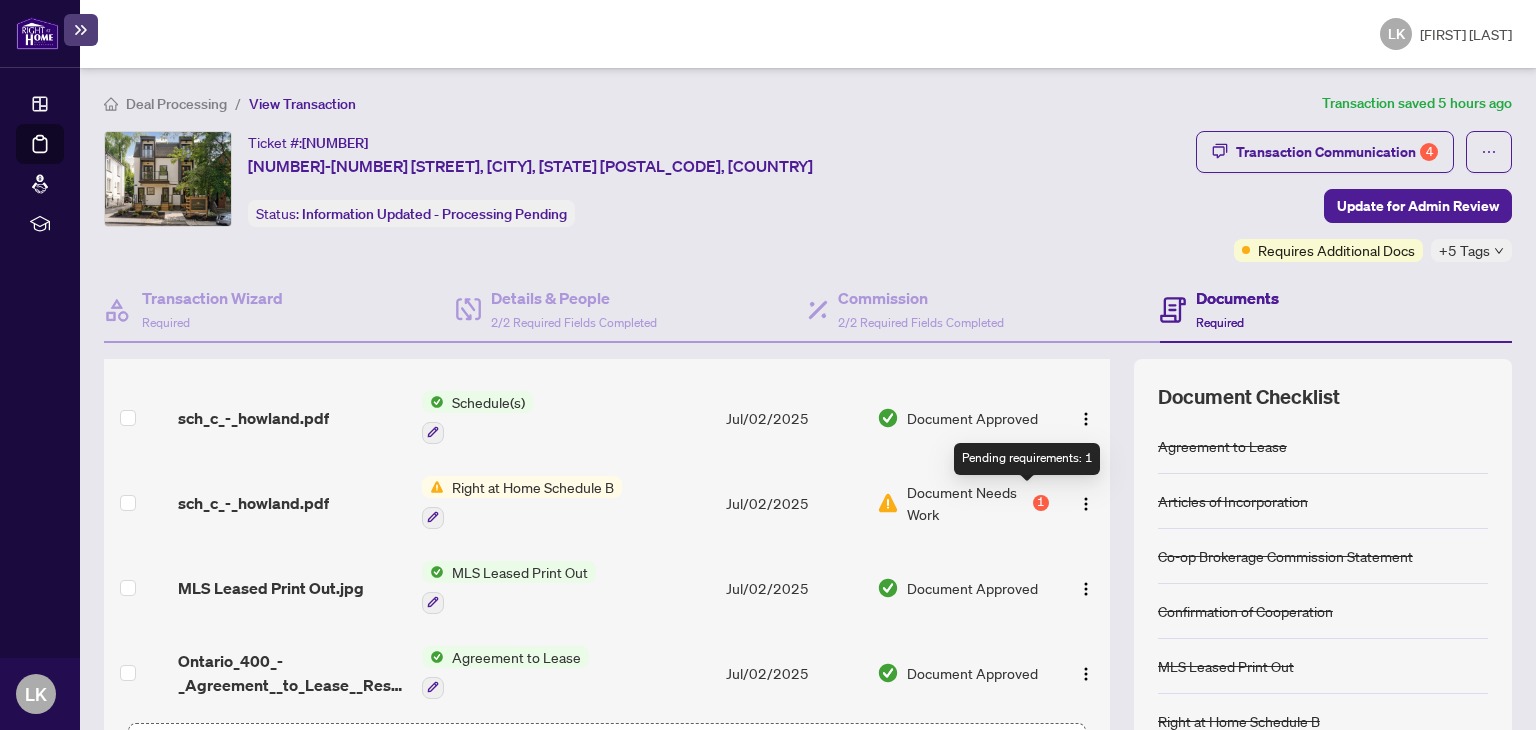 click on "1" at bounding box center (1041, 503) 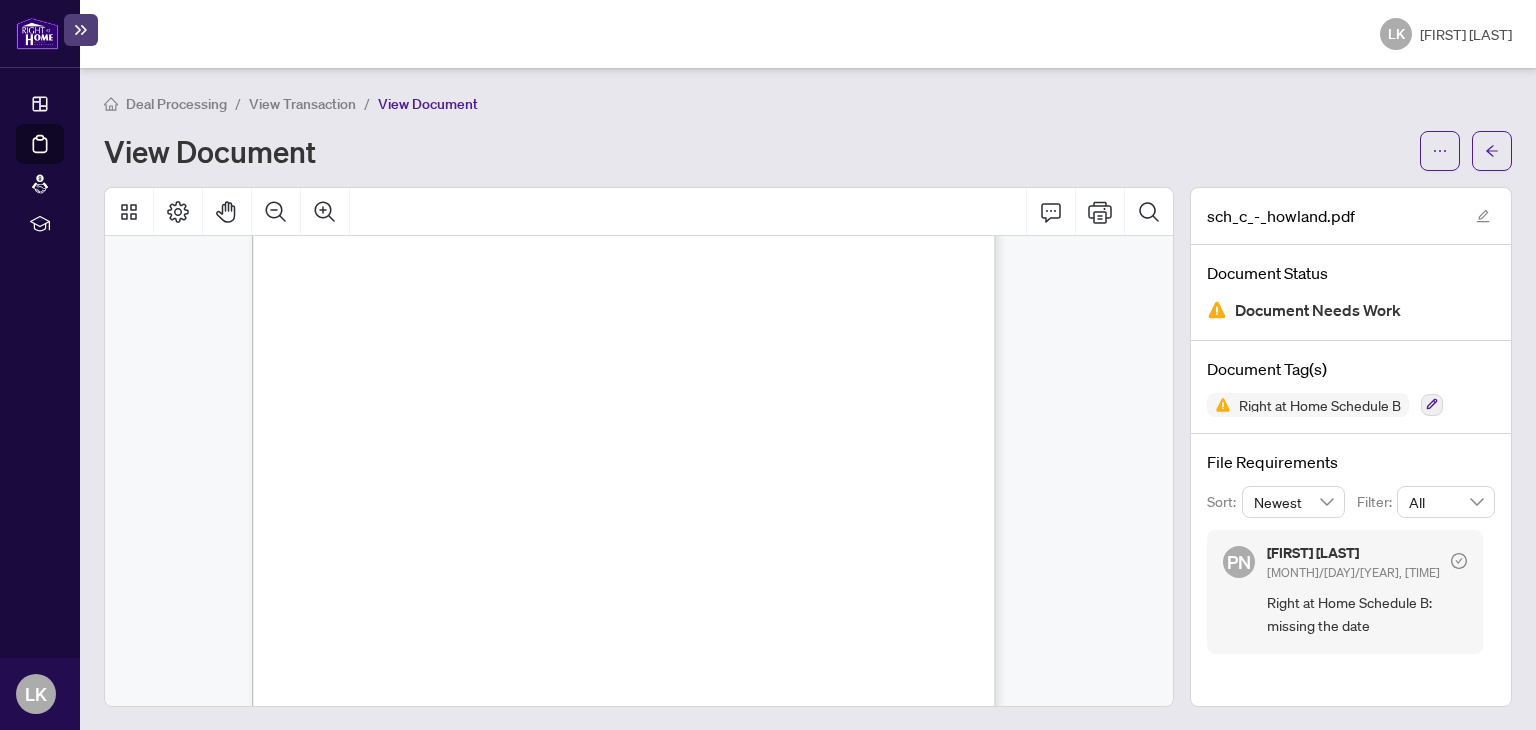 scroll, scrollTop: 0, scrollLeft: 0, axis: both 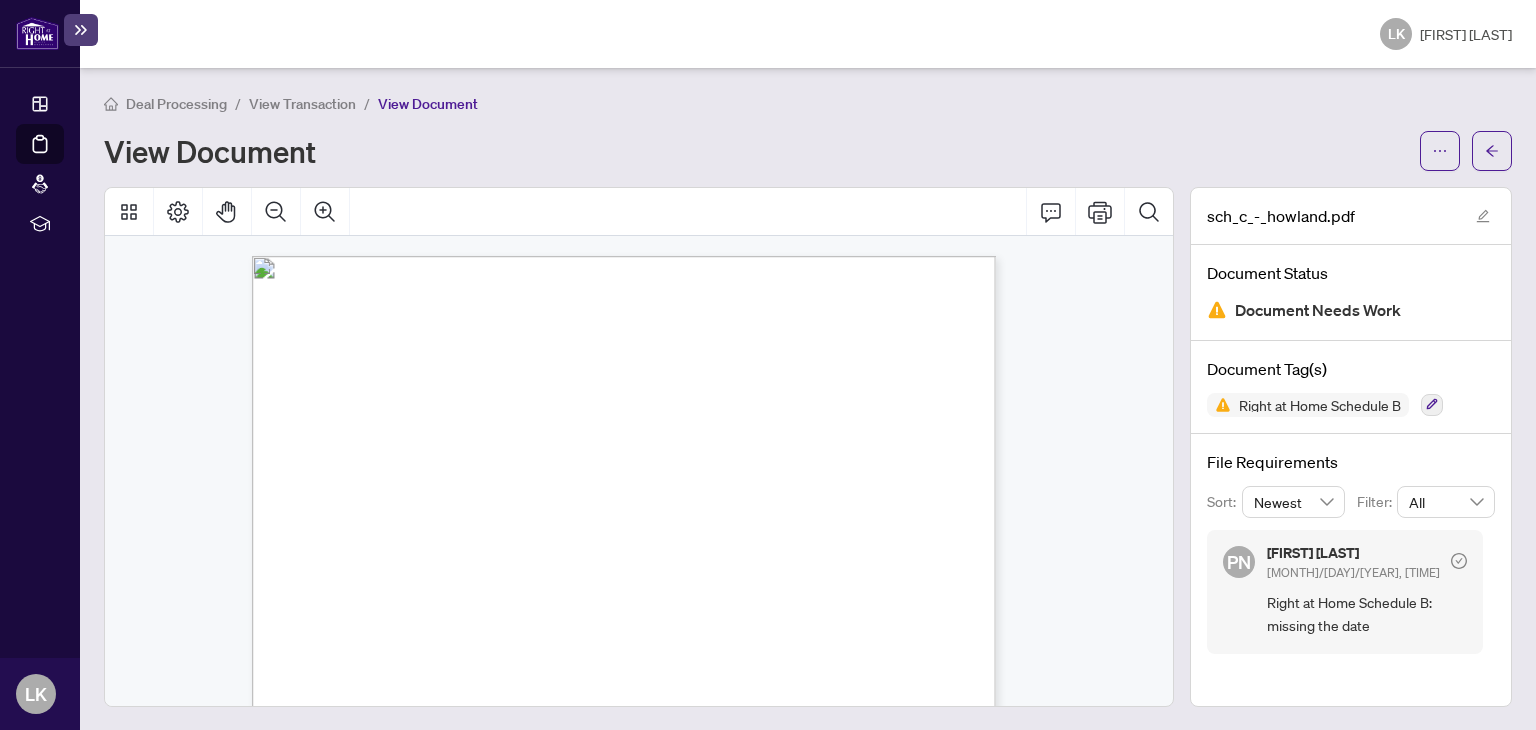drag, startPoint x: 1143, startPoint y: 513, endPoint x: 600, endPoint y: 602, distance: 550.2454 